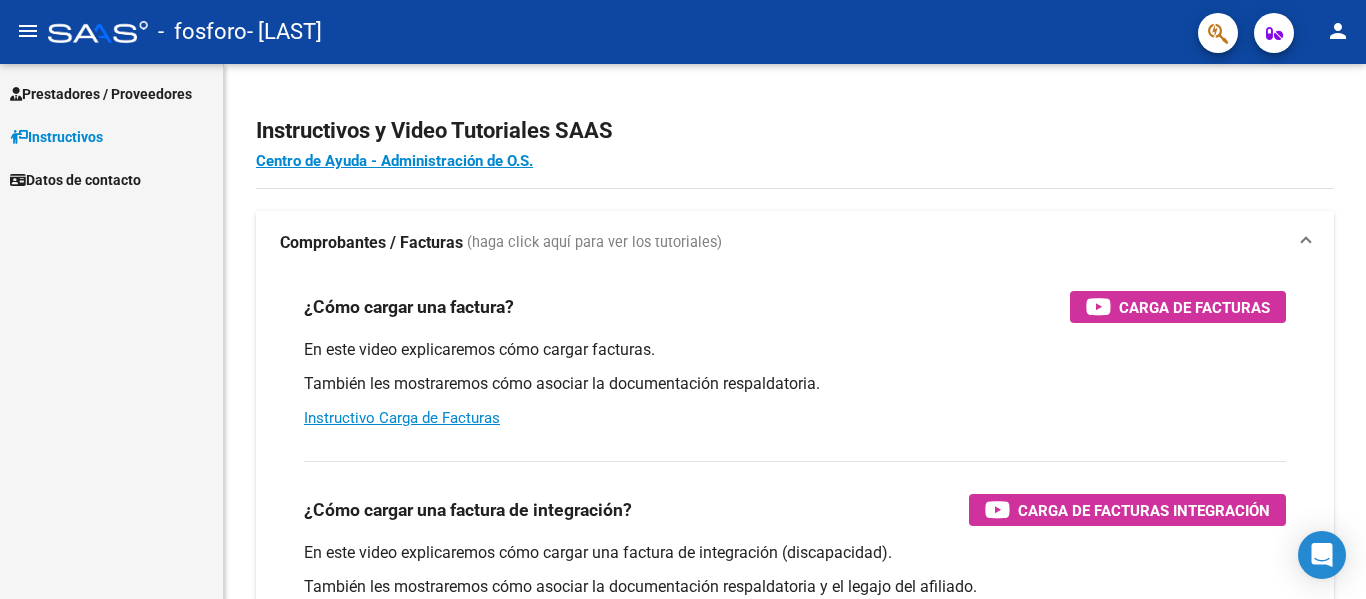 scroll, scrollTop: 0, scrollLeft: 0, axis: both 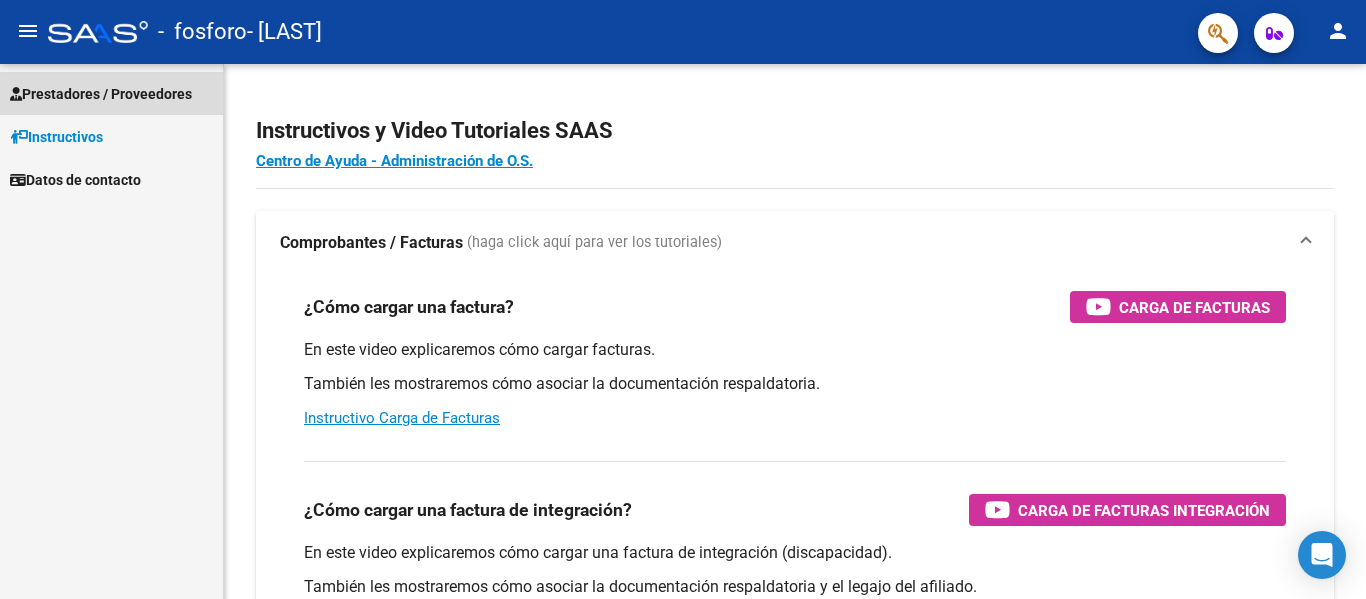 click on "Prestadores / Proveedores" at bounding box center [101, 94] 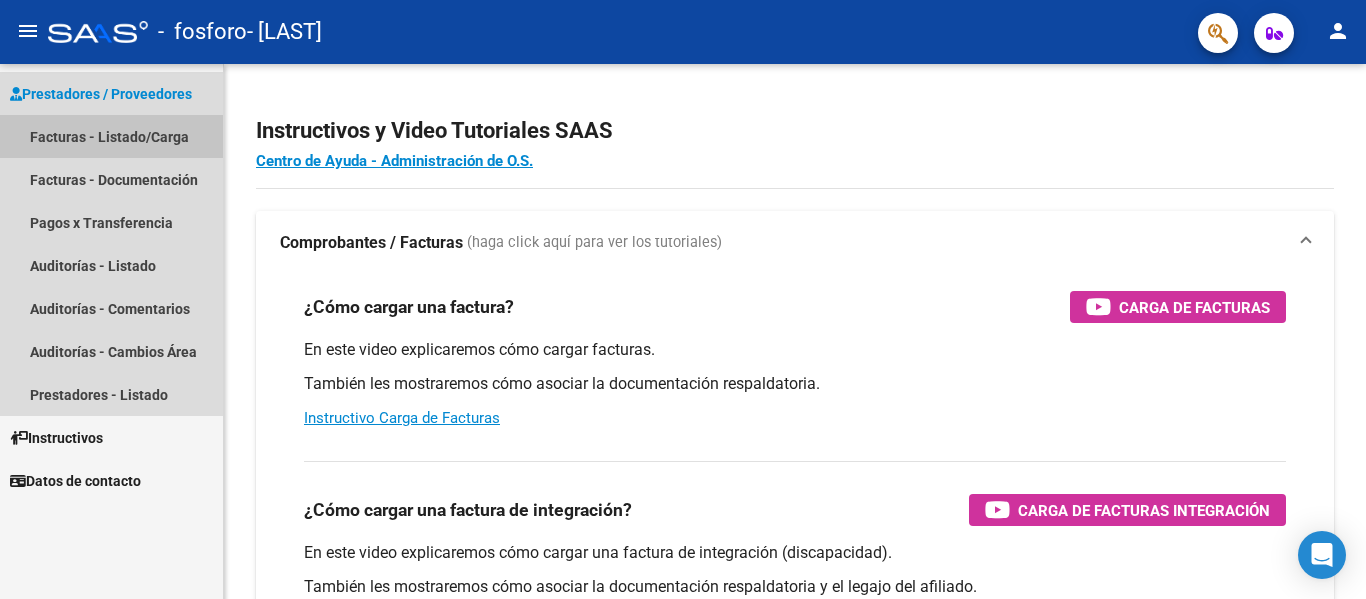 click on "Facturas - Listado/Carga" at bounding box center (111, 136) 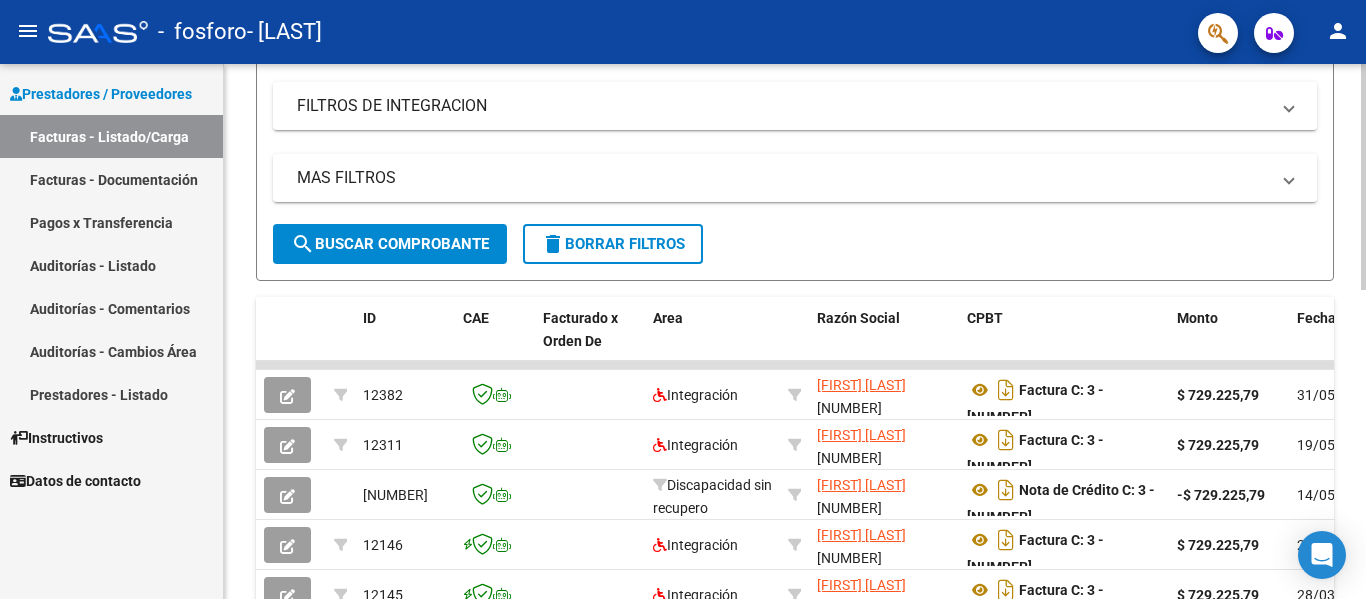 scroll, scrollTop: 324, scrollLeft: 0, axis: vertical 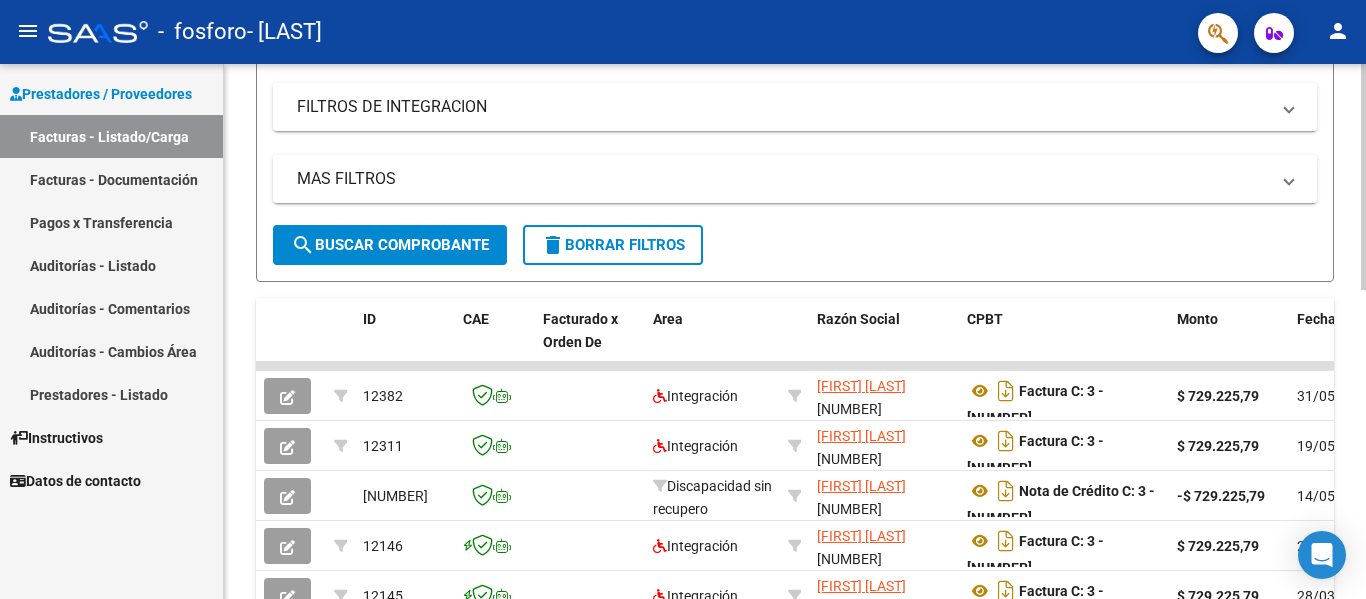 click on "Video tutorial   PRESTADORES -> Listado de CPBTs Emitidos por Prestadores / Proveedores (alt+q)   Cargar Comprobante
cloud_download  CSV  cloud_download  EXCEL  cloud_download  Estandar   Descarga Masiva
Filtros Id Area Area Todos Confirmado   Mostrar totalizadores   FILTROS DEL COMPROBANTE  Comprobante Tipo Comprobante Tipo Start date – End date Fec. Comprobante Desde / Hasta Días Emisión Desde(cant. días) Días Emisión Hasta(cant. días) CUIT / Razón Social Pto. Venta Nro. Comprobante Código SSS CAE Válido CAE Válido Todos Cargado Módulo Hosp. Todos Tiene facturacion Apócrifa Hospital Refes  FILTROS DE INTEGRACION  Período De Prestación Campos del Archivo de Rendición Devuelto x SSS (dr_envio) Todos Rendido x SSS (dr_envio) Tipo de Registro Tipo de Registro Período Presentación Período Presentación Campos del Legajo Asociado (preaprobación) Afiliado Legajo (cuil/nombre) Todos Solo facturas preaprobadas  MAS FILTROS  Todos Con Doc. Respaldatoria Todos Con Trazabilidad Todos – –" 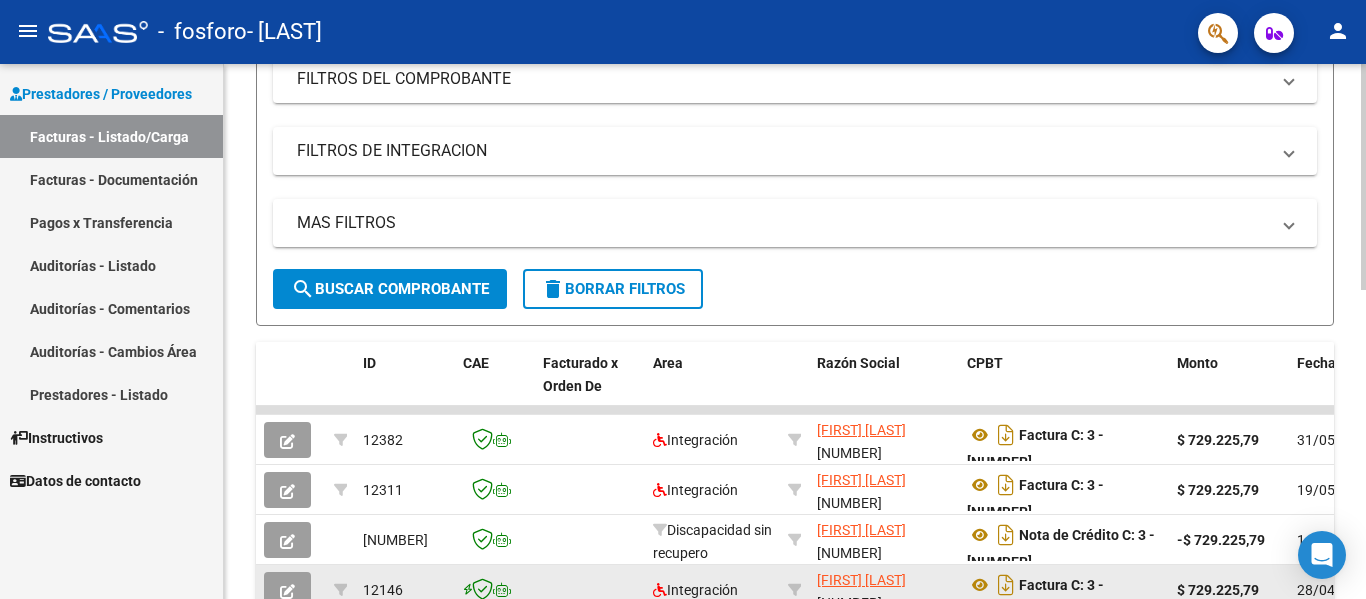 scroll, scrollTop: 279, scrollLeft: 0, axis: vertical 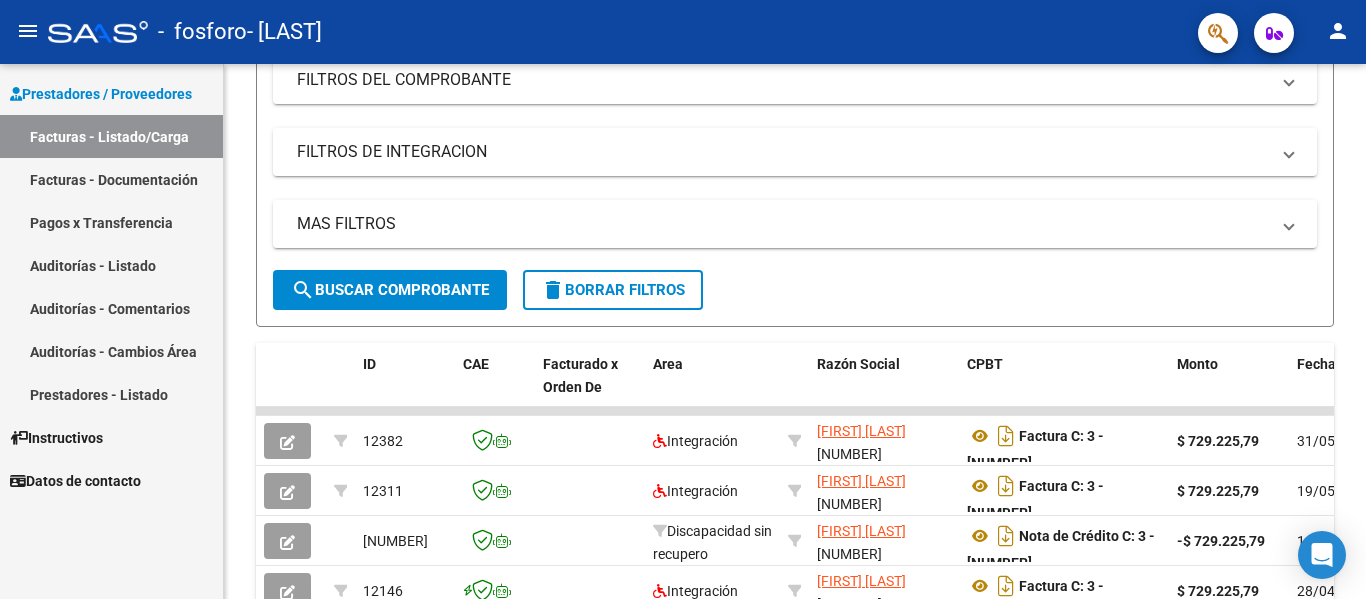 click on "Facturas - Documentación" at bounding box center [111, 179] 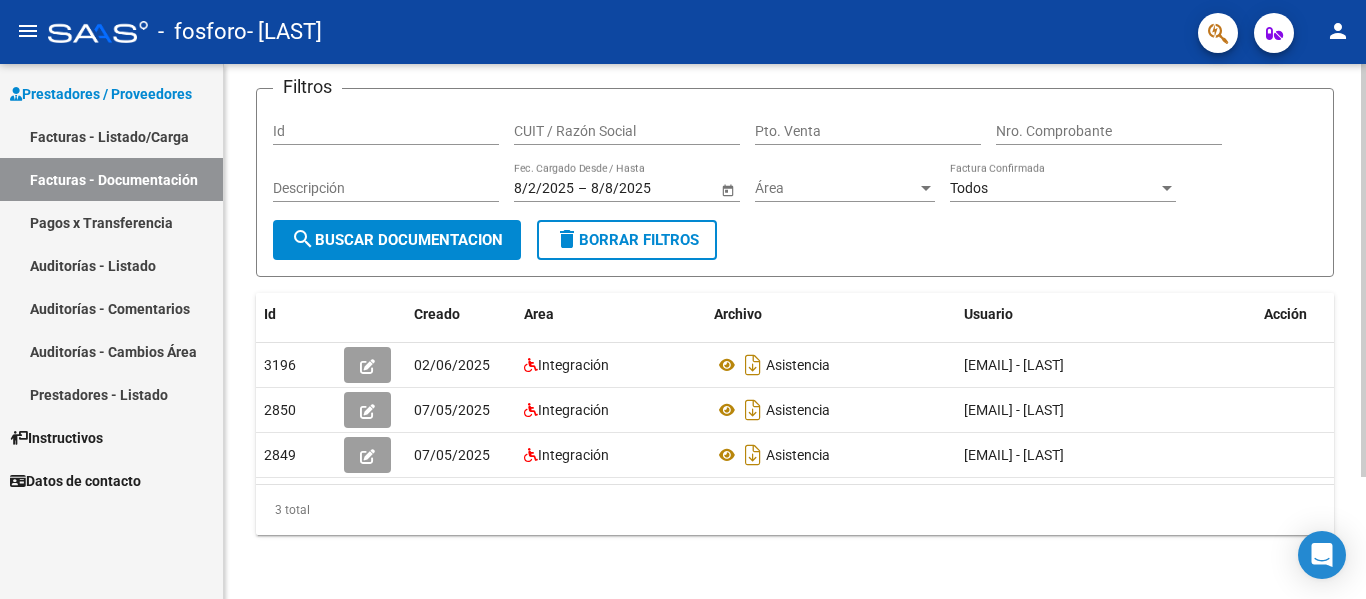scroll, scrollTop: 0, scrollLeft: 0, axis: both 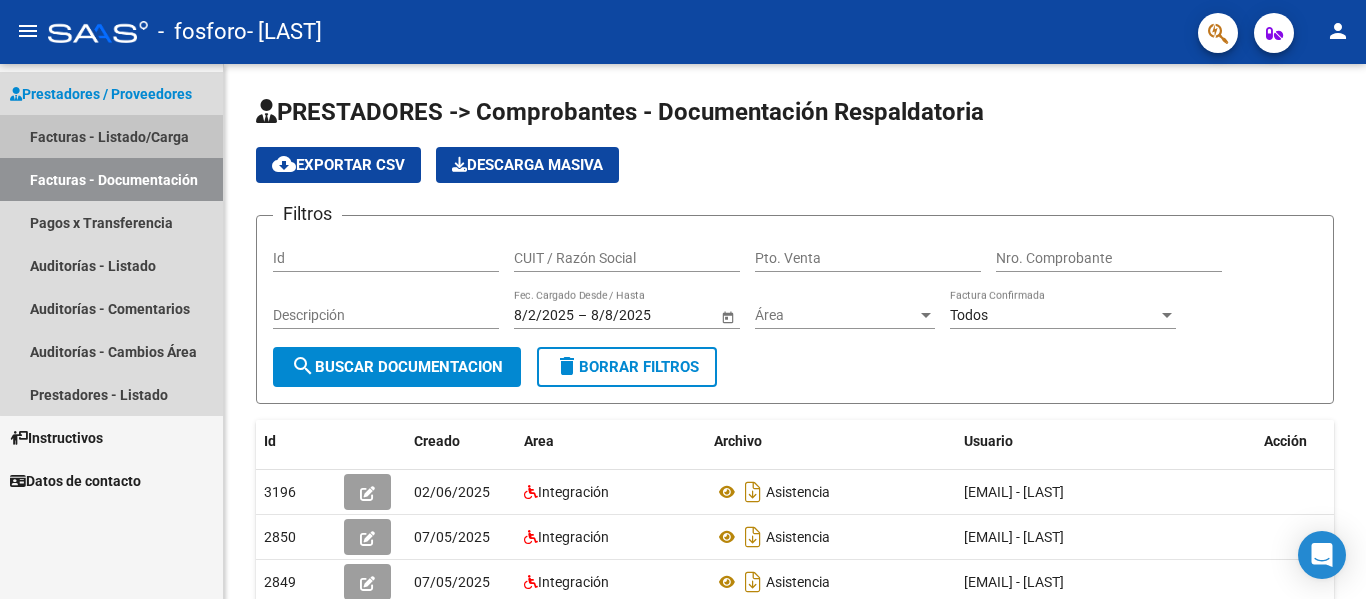 click on "Facturas - Listado/Carga" at bounding box center (111, 136) 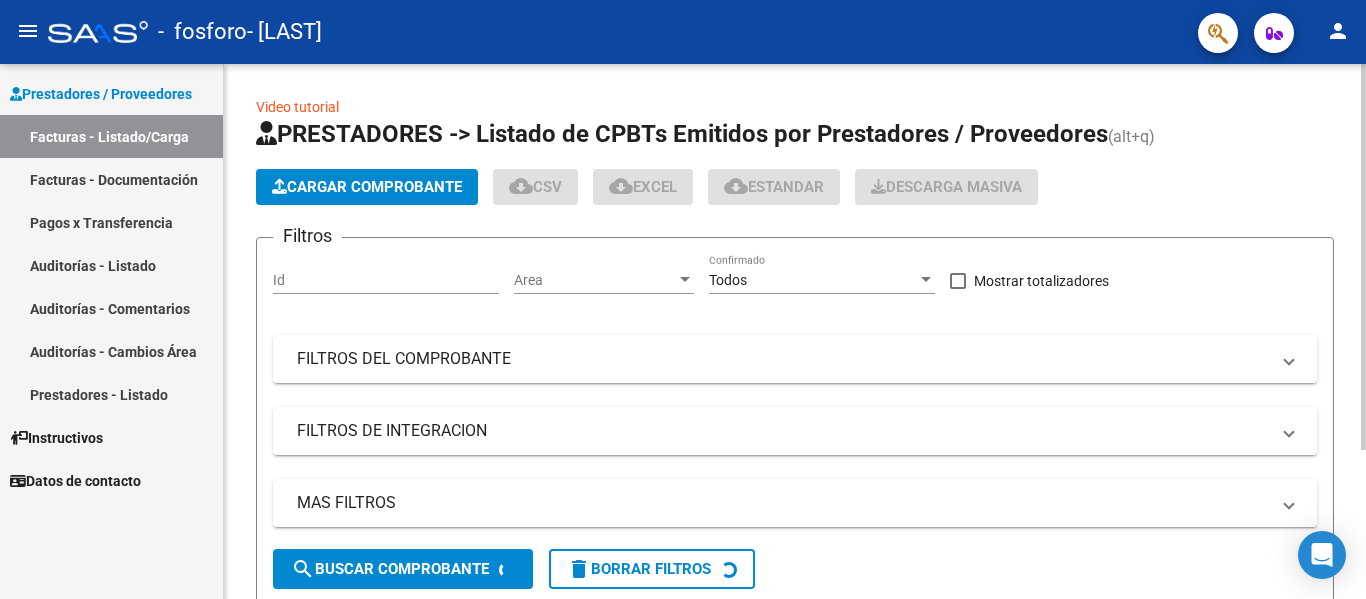 click on "Cargar Comprobante" 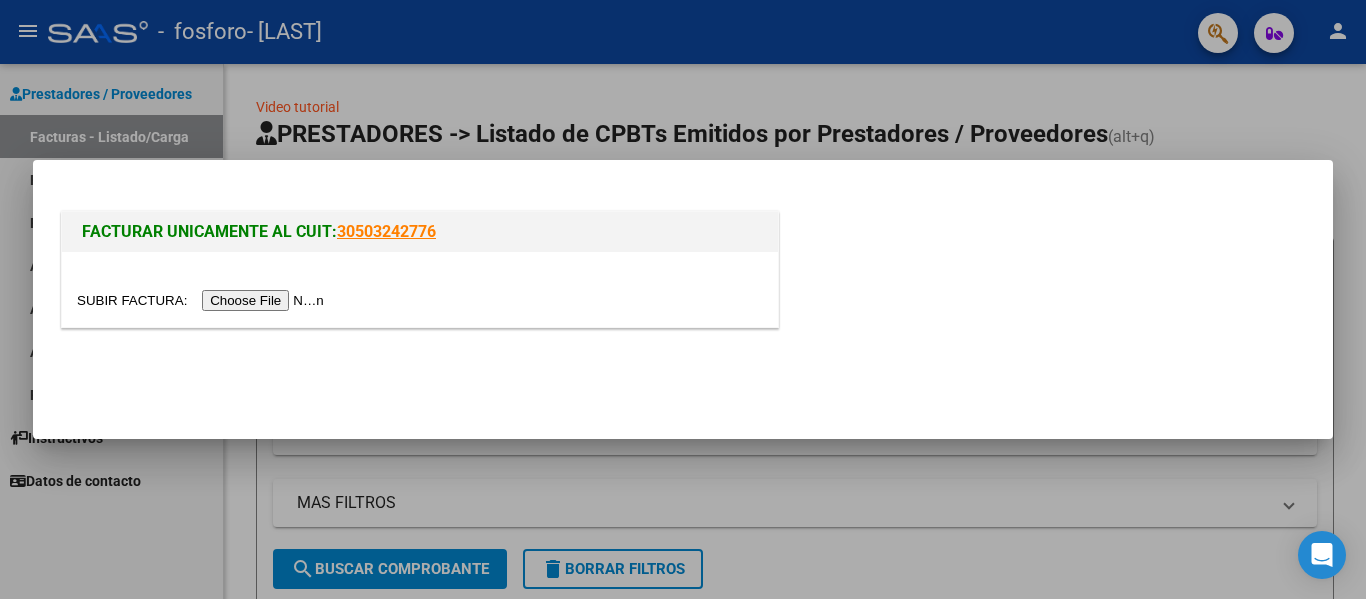 click at bounding box center (203, 300) 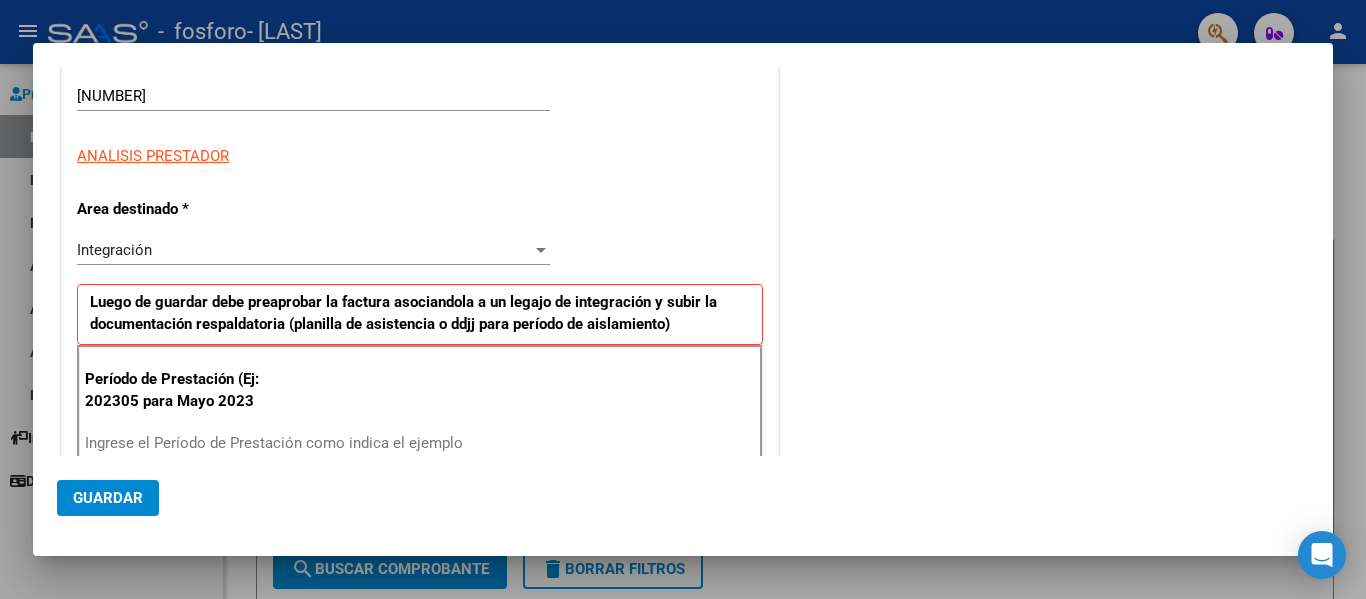 scroll, scrollTop: 301, scrollLeft: 0, axis: vertical 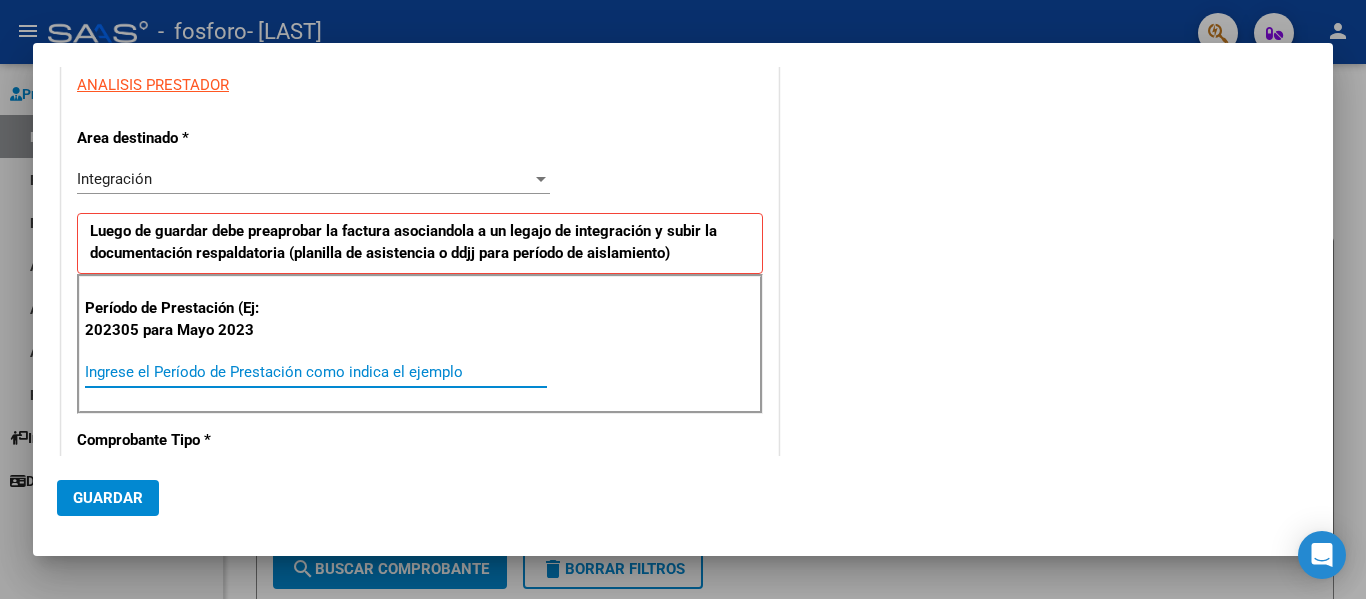click on "Ingrese el Período de Prestación como indica el ejemplo" at bounding box center [316, 372] 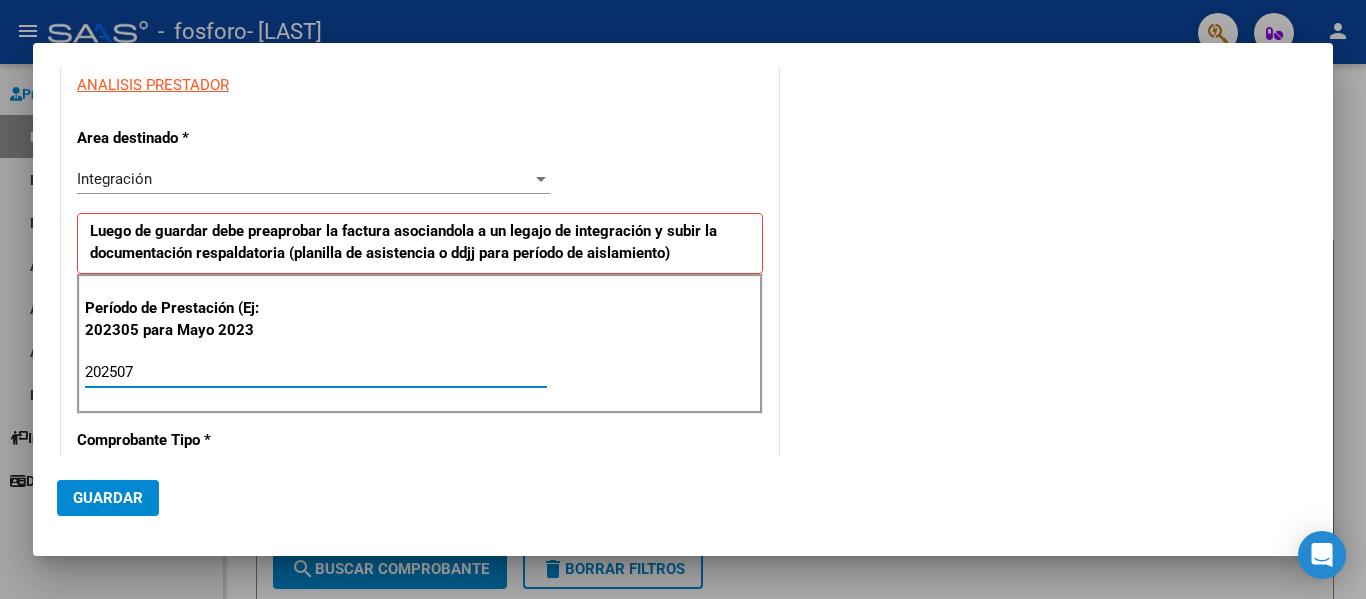 type on "202507" 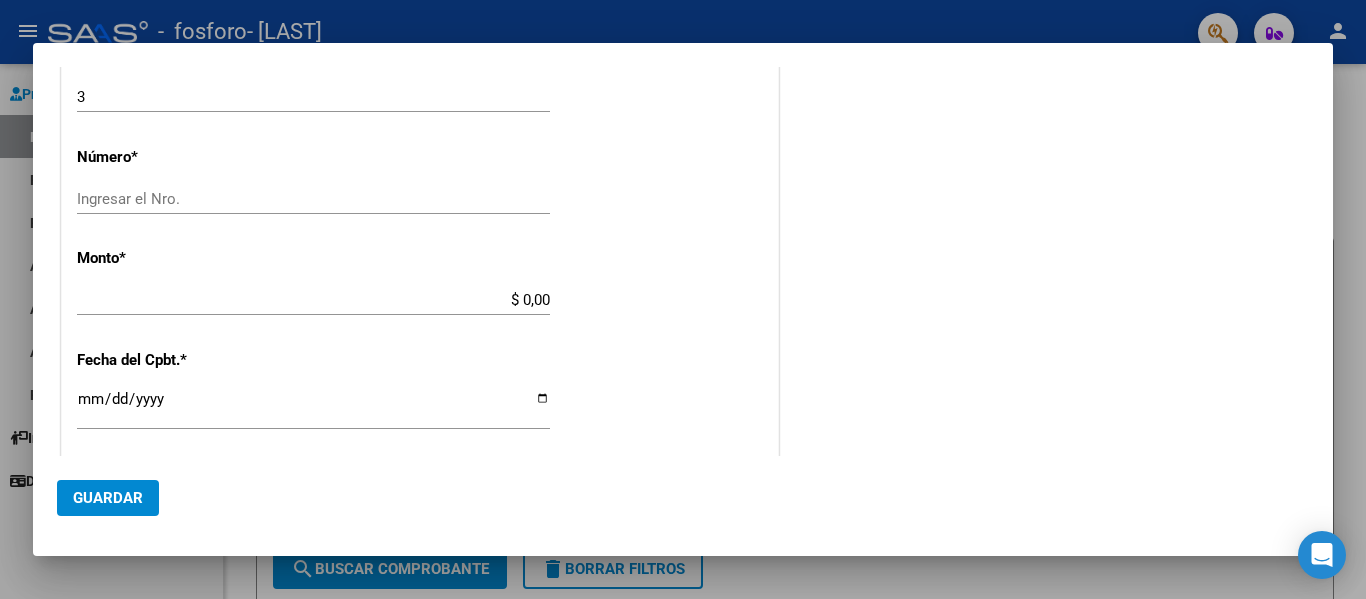scroll, scrollTop: 787, scrollLeft: 0, axis: vertical 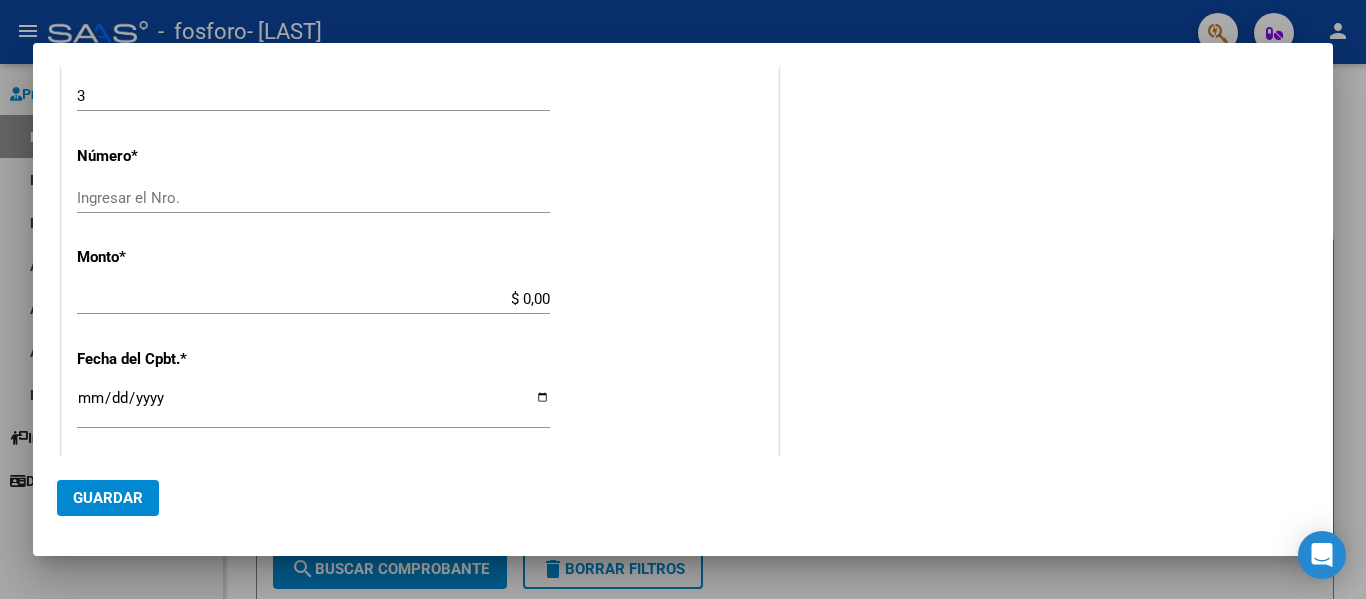 click on "$ 0,00 Ingresar el monto" 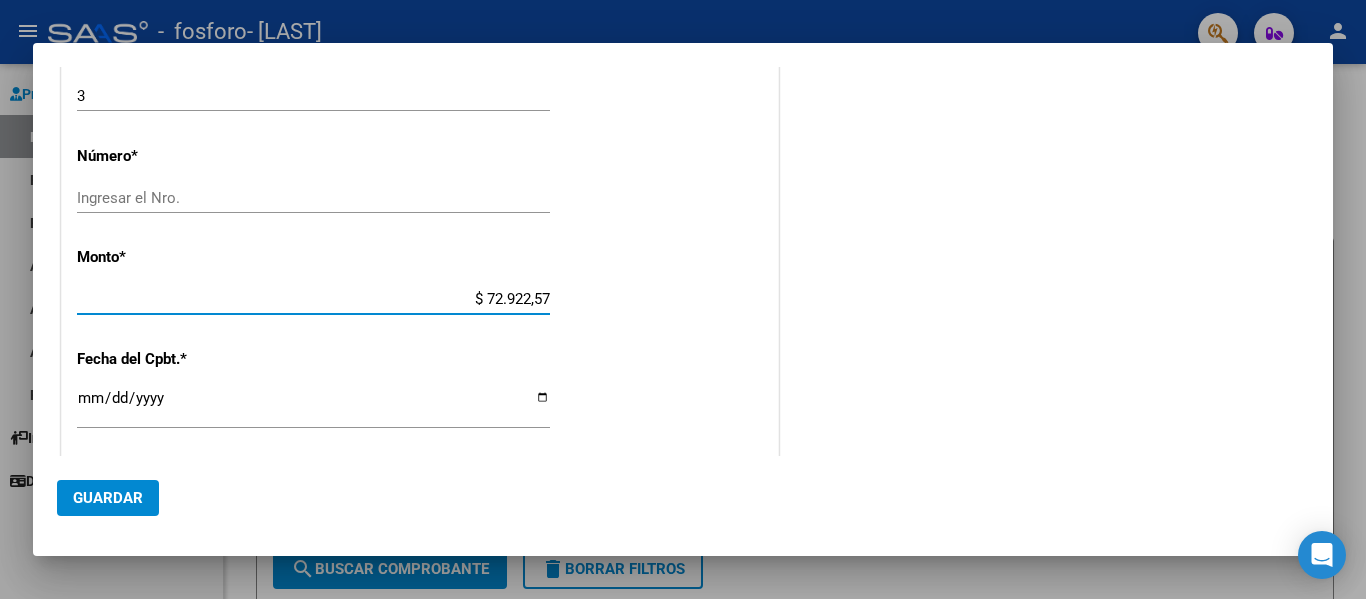 type on "$ 729.225,79" 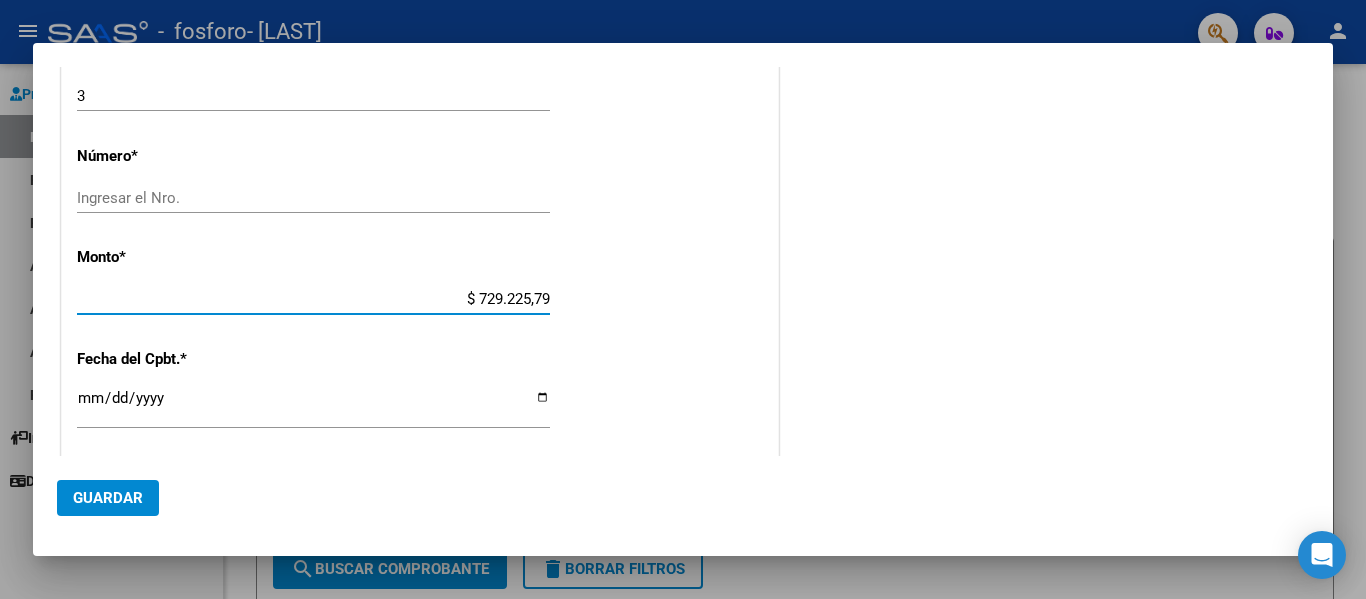 click on "Ingresar la fecha" at bounding box center [313, 406] 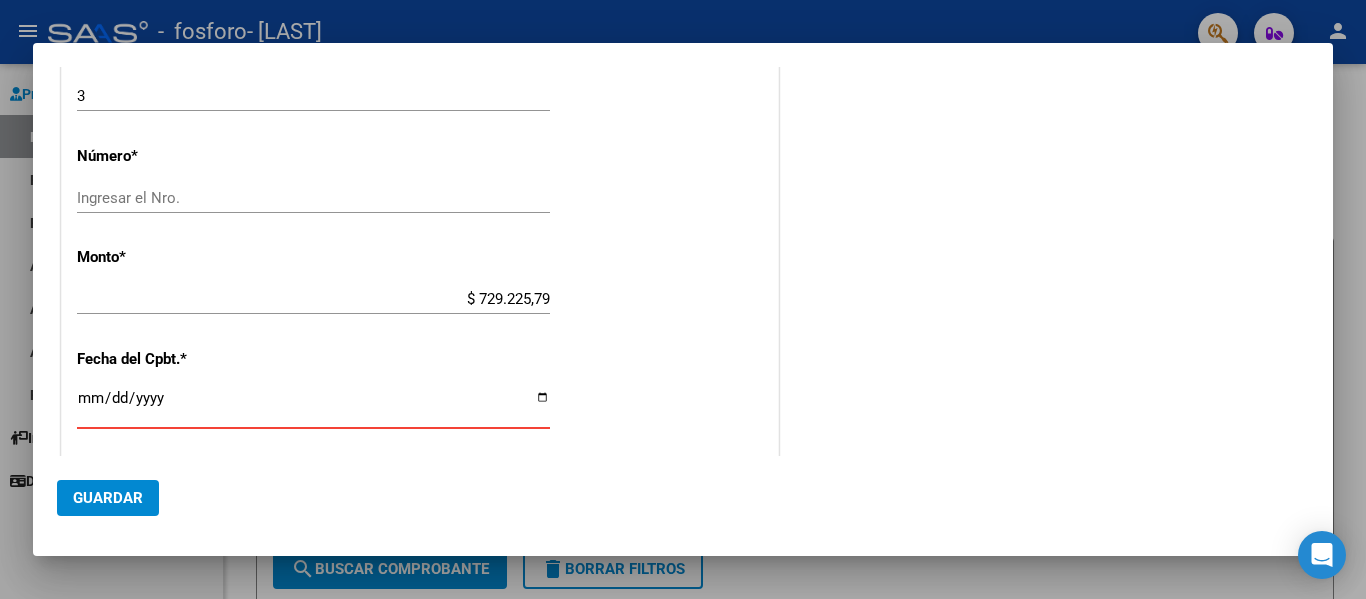 click on "Ingresar la fecha" at bounding box center (313, 406) 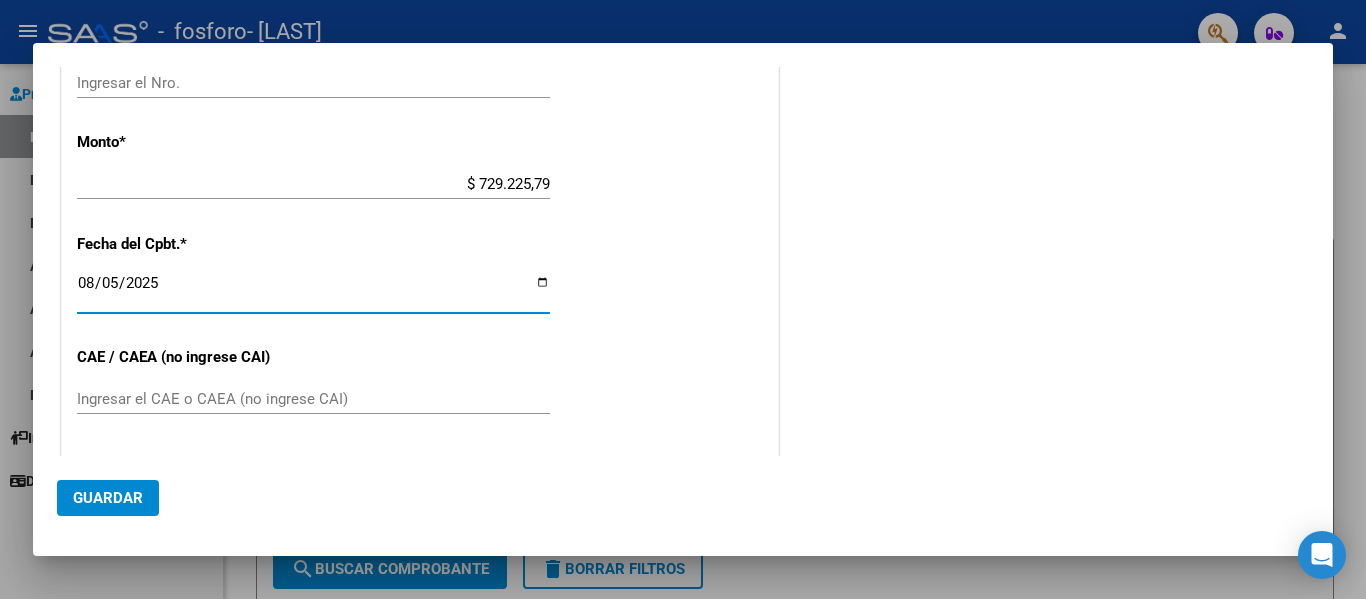 scroll, scrollTop: 765, scrollLeft: 0, axis: vertical 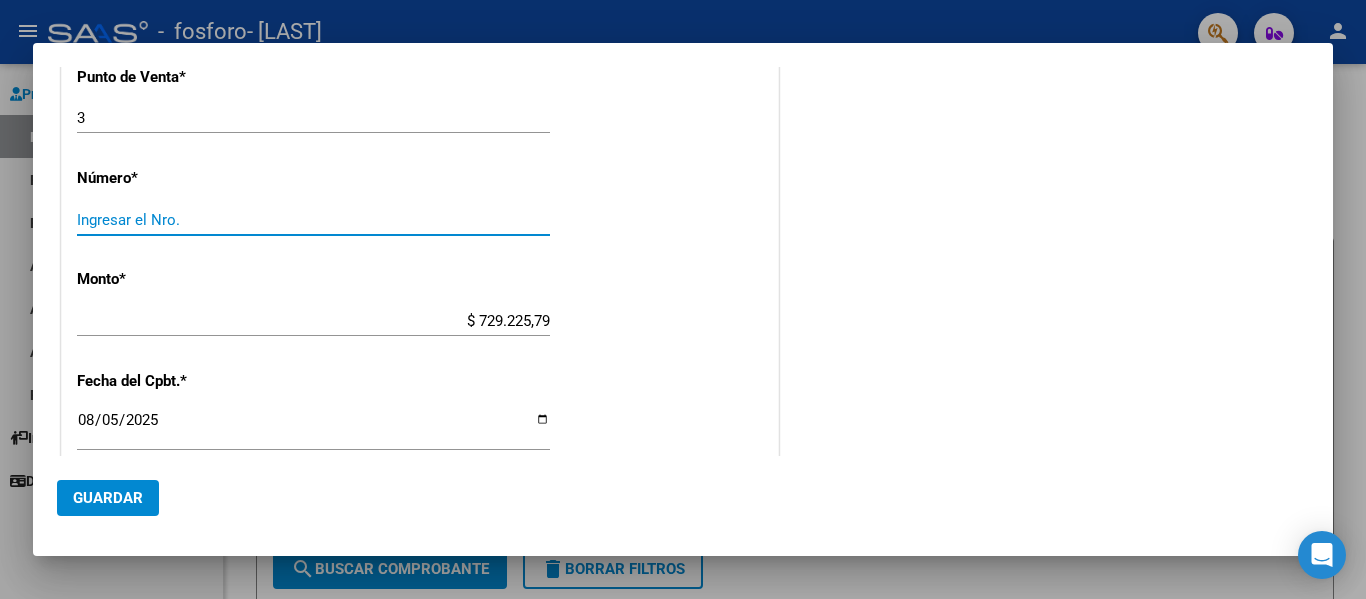 click on "Ingresar el Nro." at bounding box center [313, 220] 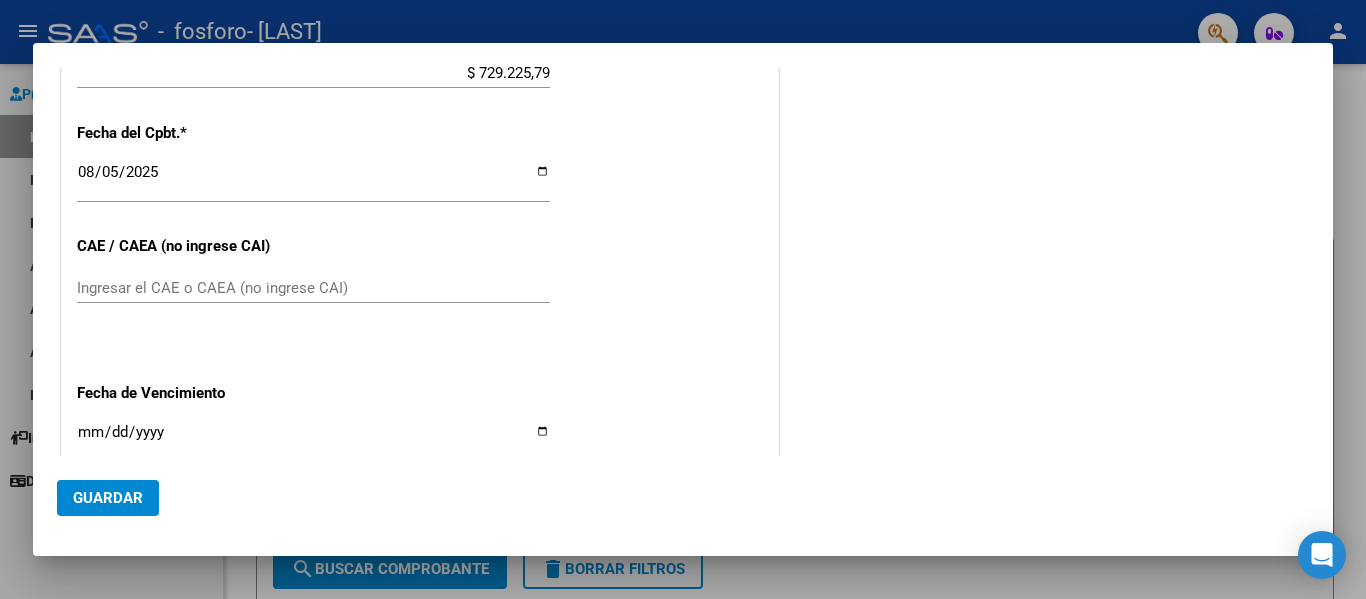 scroll, scrollTop: 1019, scrollLeft: 0, axis: vertical 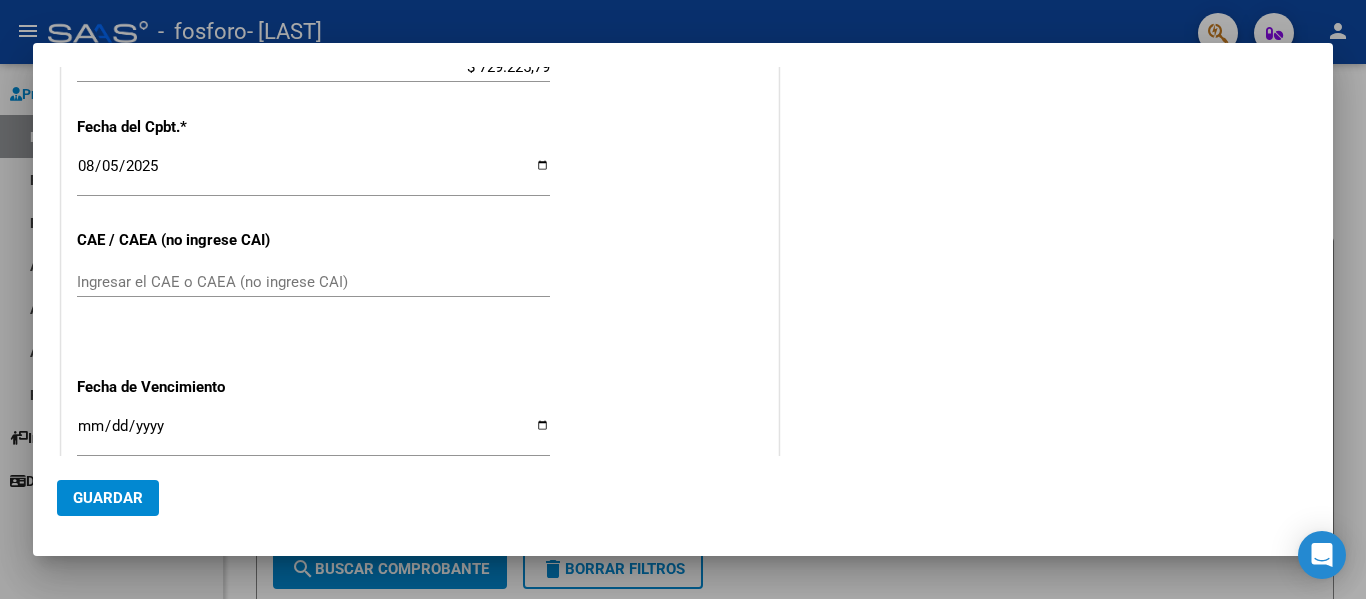 click on "CUIT  *   [NUMBER] Ingresar CUIT  ANALISIS PRESTADOR  Area destinado * Integración Seleccionar Area Luego de guardar debe preaprobar la factura asociandola a un legajo de integración y subir la documentación respaldatoria (planilla de asistencia o ddjj para período de aislamiento)  Período de Prestación (Ej: 202305 para Mayo 2023    [DATE] Ingrese el Período de Prestación como indica el ejemplo   Comprobante Tipo * Factura C Seleccionar Tipo Punto de Venta  *   3 Ingresar el Nro.  Número  *   Ingresar el Nro.  Monto  *   $ [AMOUNT] Ingresar el monto  Fecha del Cpbt.  *   [DATE] Ingresar la fecha  CAE / CAEA (no ingrese CAI)    Ingresar el CAE o CAEA (no ingrese CAI)  Fecha de Vencimiento    Ingresar la fecha  Ref. Externa    Ingresar la ref.  N° Liquidación    Ingresar el N° Liquidación" at bounding box center (420, -42) 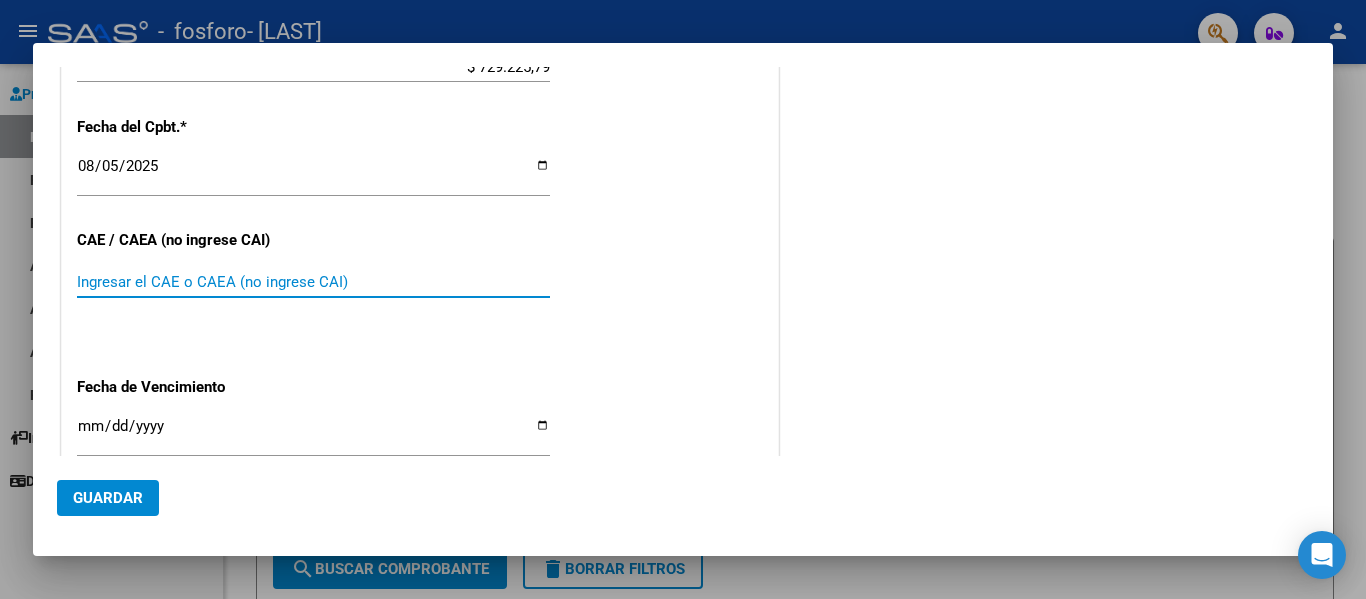 paste on "[NUMBER]" 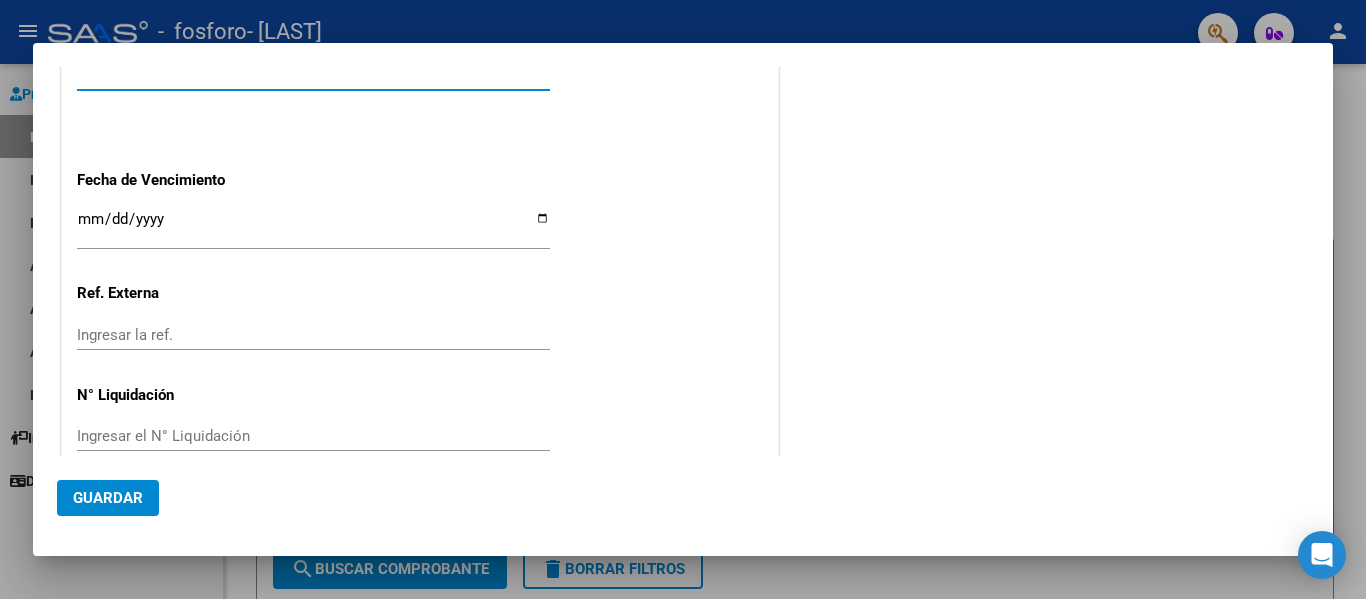 scroll, scrollTop: 1230, scrollLeft: 0, axis: vertical 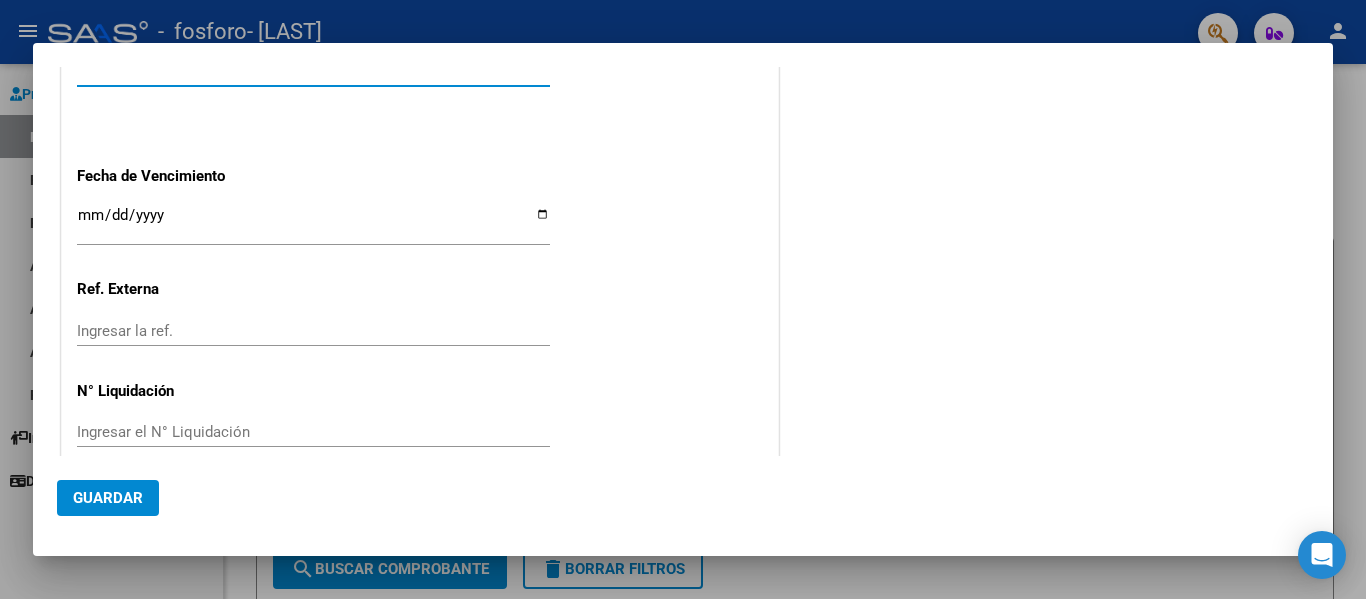 type on "[NUMBER]" 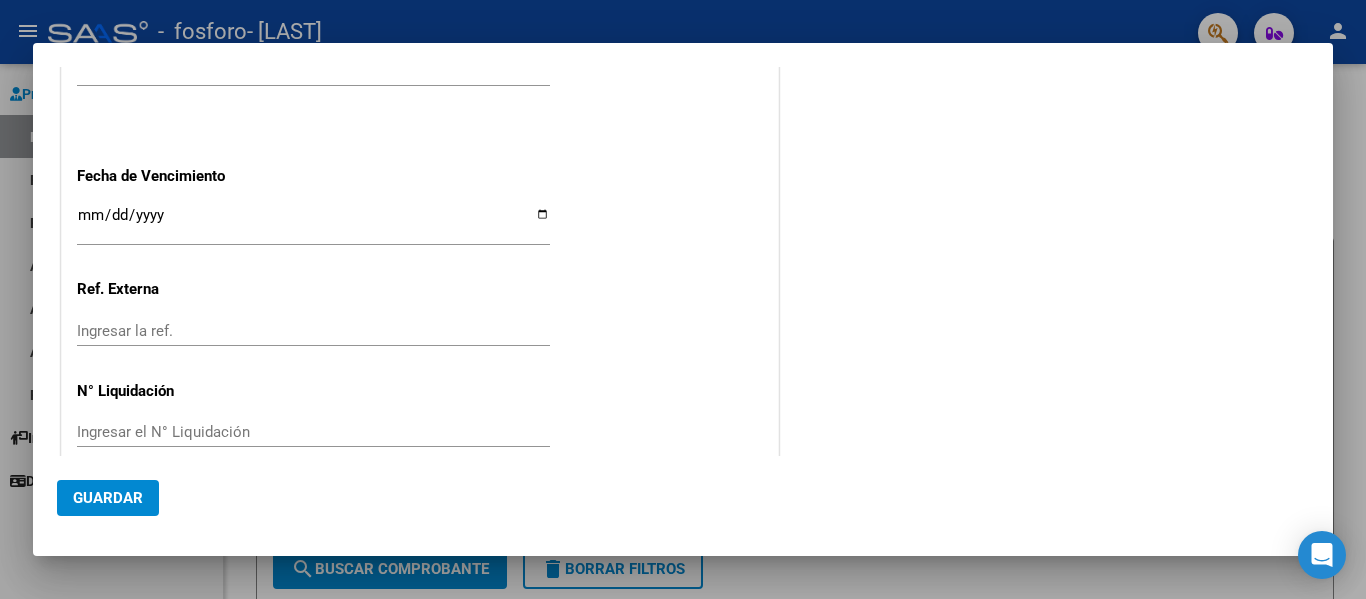 click on "CUIT  *   [NUMBER] Ingresar CUIT  ANALISIS PRESTADOR  Area destinado * Integración Seleccionar Area Luego de guardar debe preaprobar la factura asociandola a un legajo de integración y subir la documentación respaldatoria (planilla de asistencia o ddjj para período de aislamiento)  Período de Prestación (Ej: 202305 para Mayo 2023    [DATE] Ingrese el Período de Prestación como indica el ejemplo   Comprobante Tipo * Factura C Seleccionar Tipo Punto de Venta  *   3 Ingresar el Nro.  Número  *   Ingresar el Nro.  Monto  *   $ [AMOUNT] Ingresar el monto  Fecha del Cpbt.  *   [DATE] Ingresar la fecha  CAE / CAEA (no ingrese CAI)    [NUMBER] Ingresar el CAE o CAEA (no ingrese CAI)  Fecha de Vencimiento    Ingresar la fecha  Ref. Externa    Ingresar la ref.  N° Liquidación    Ingresar el N° Liquidación" at bounding box center (420, -253) 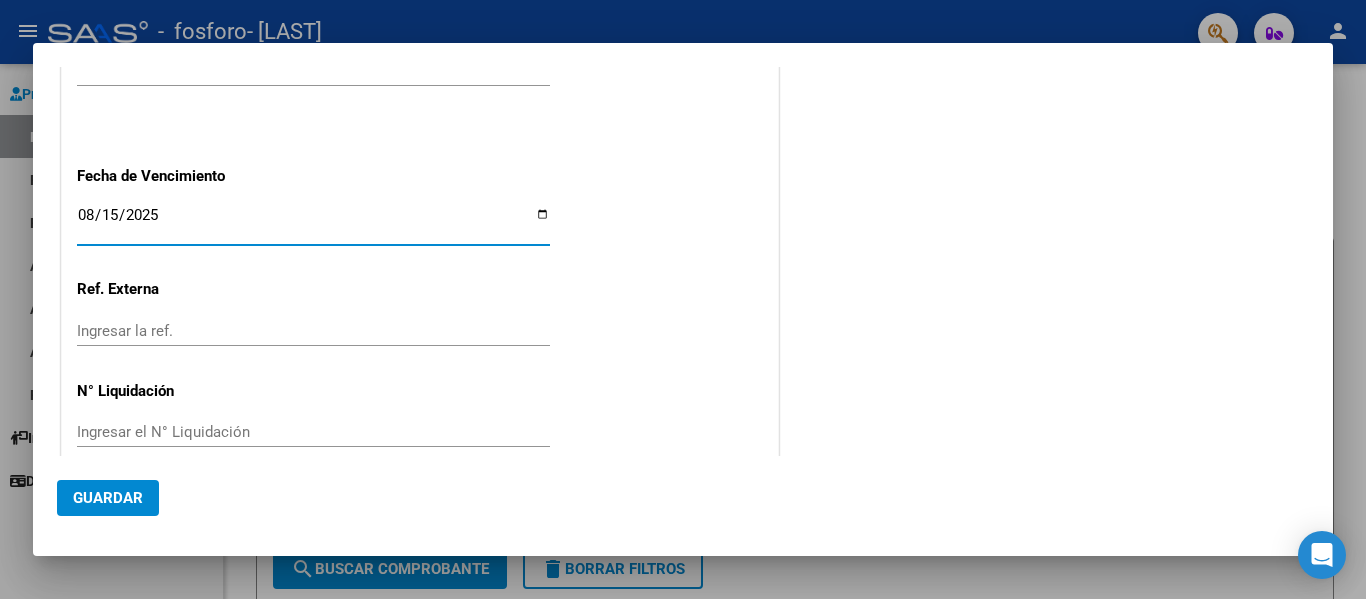 type on "2025-08-15" 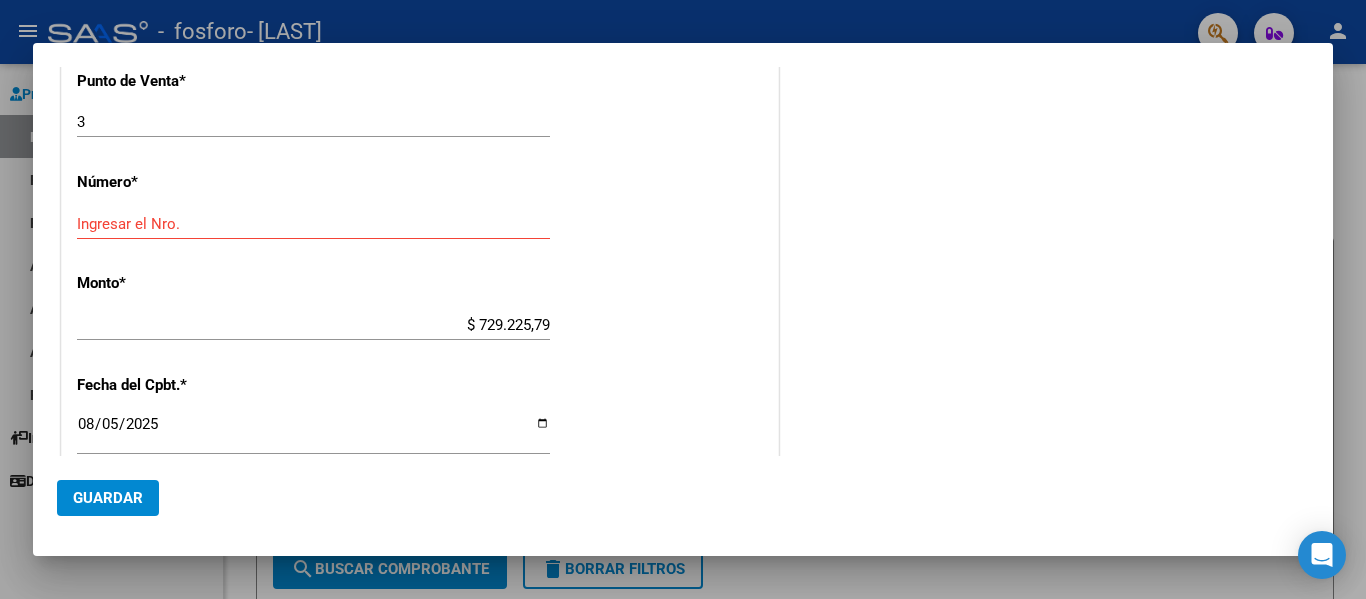 scroll, scrollTop: 750, scrollLeft: 0, axis: vertical 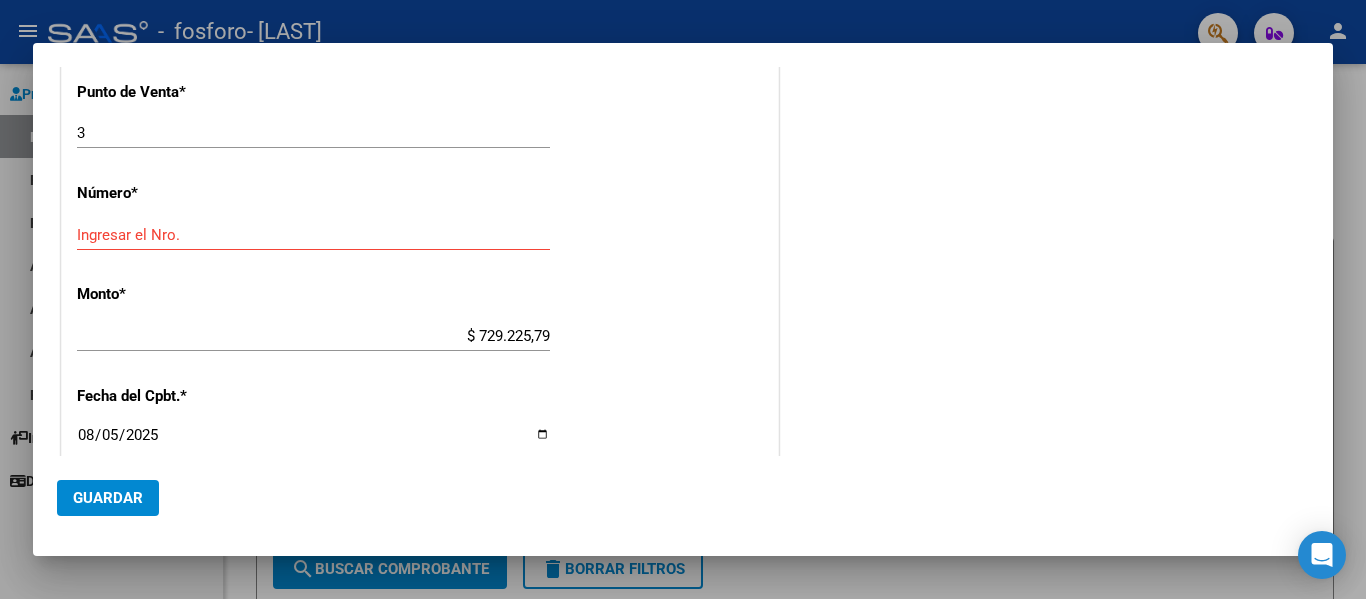click on "Ingresar el Nro." at bounding box center [313, 235] 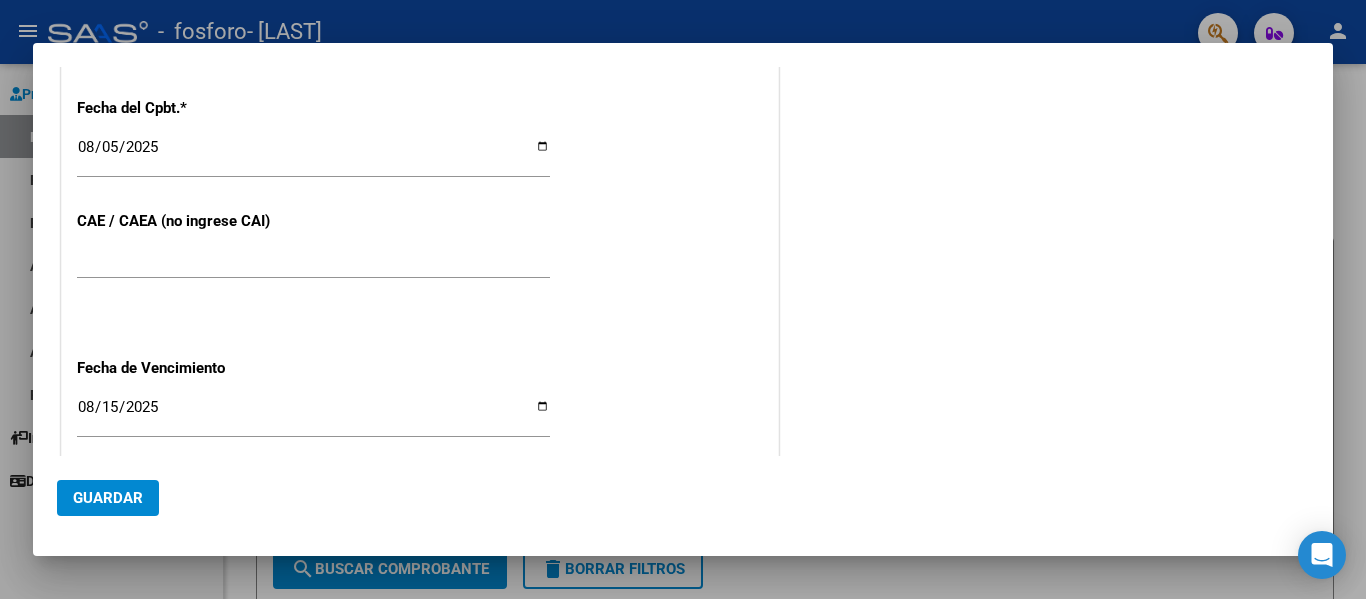 scroll, scrollTop: 1260, scrollLeft: 0, axis: vertical 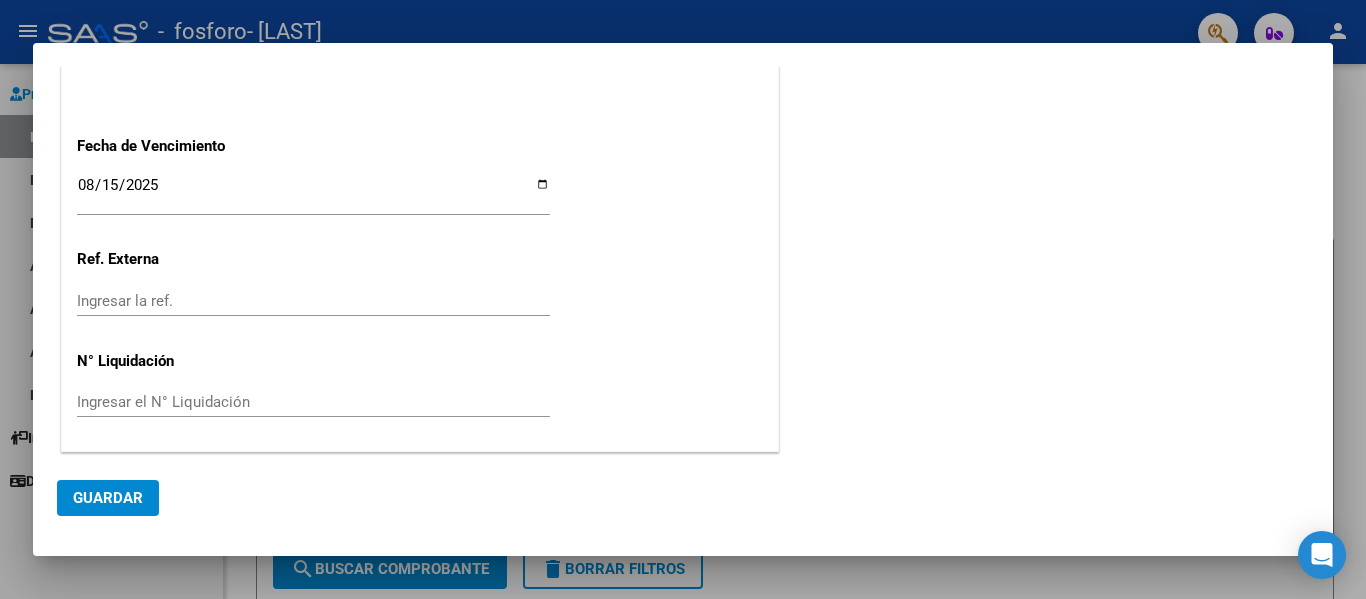 type on "[NUMBER]" 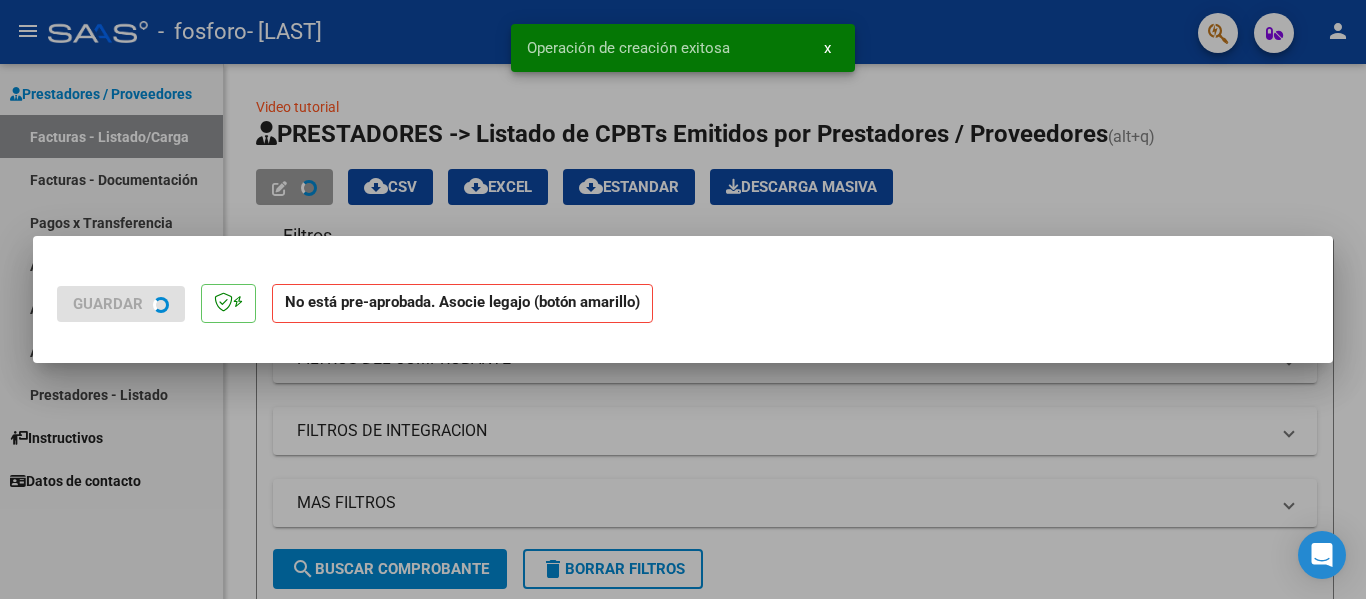 scroll, scrollTop: 0, scrollLeft: 0, axis: both 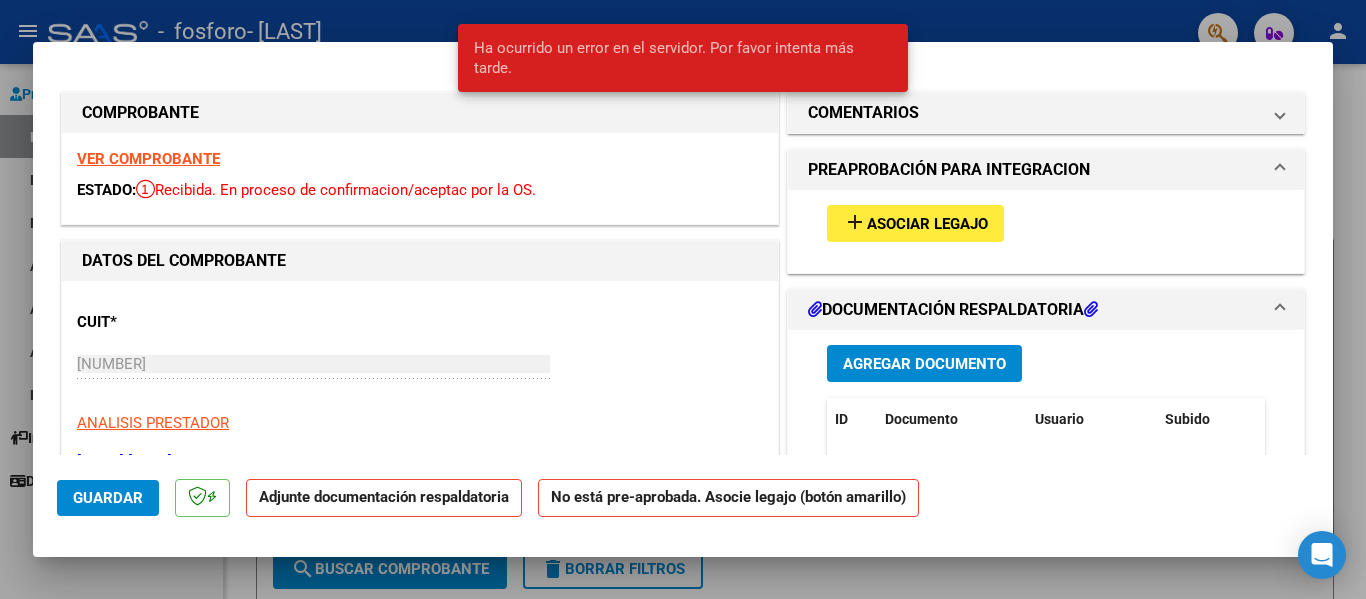 click on "Asociar Legajo" at bounding box center [927, 224] 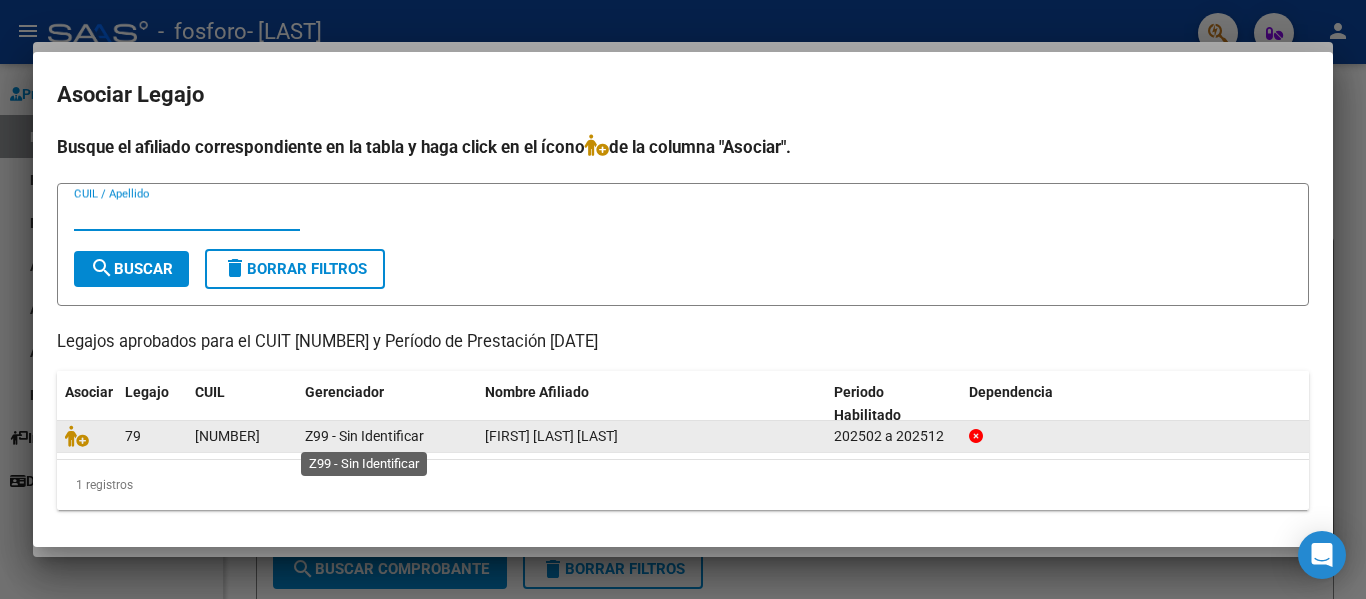 click on "Z99 - Sin Identificar" 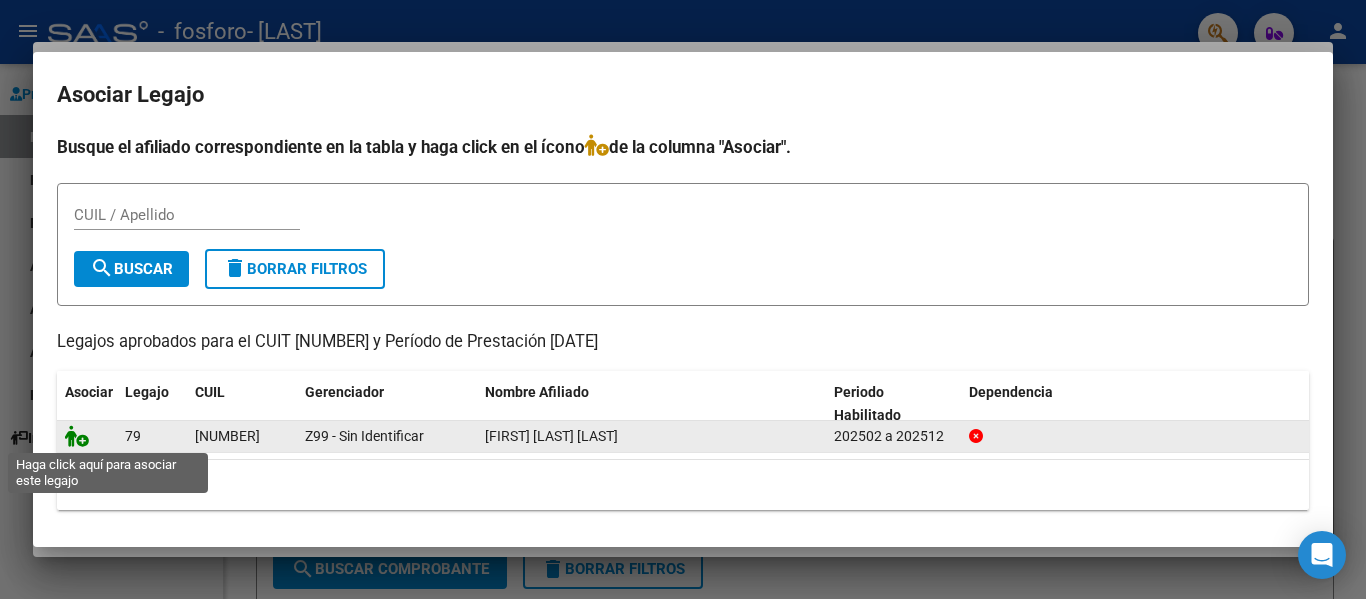 click 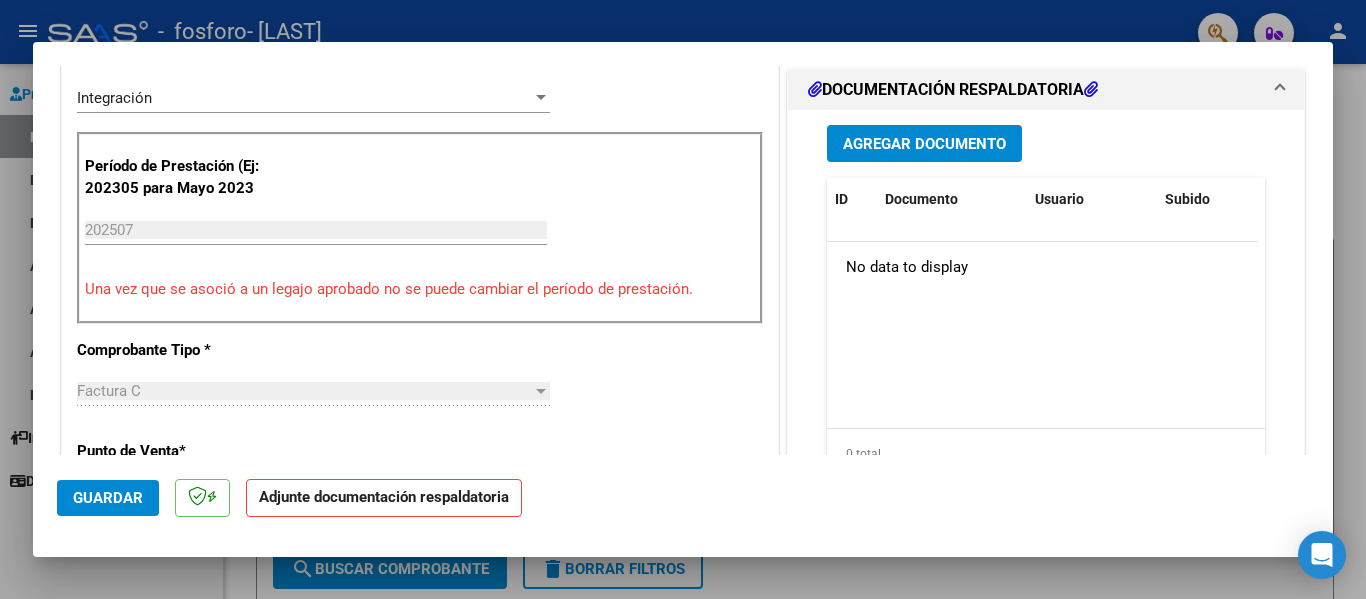 scroll, scrollTop: 462, scrollLeft: 0, axis: vertical 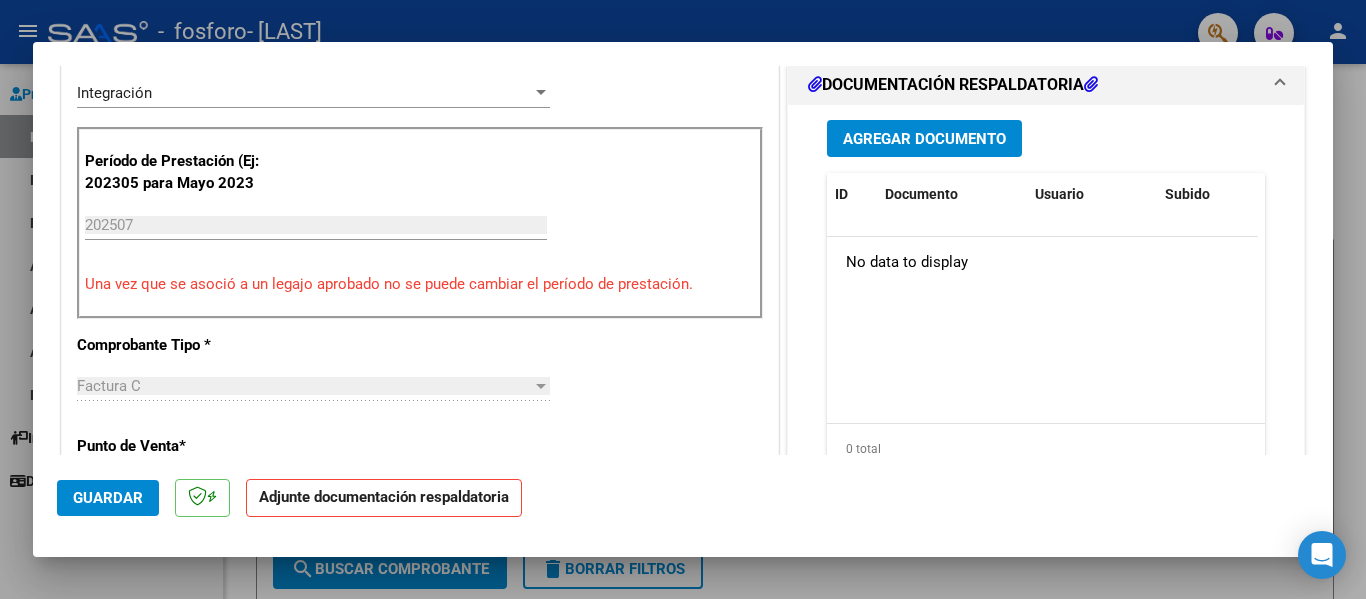click on "Adjunte documentación respaldatoria" 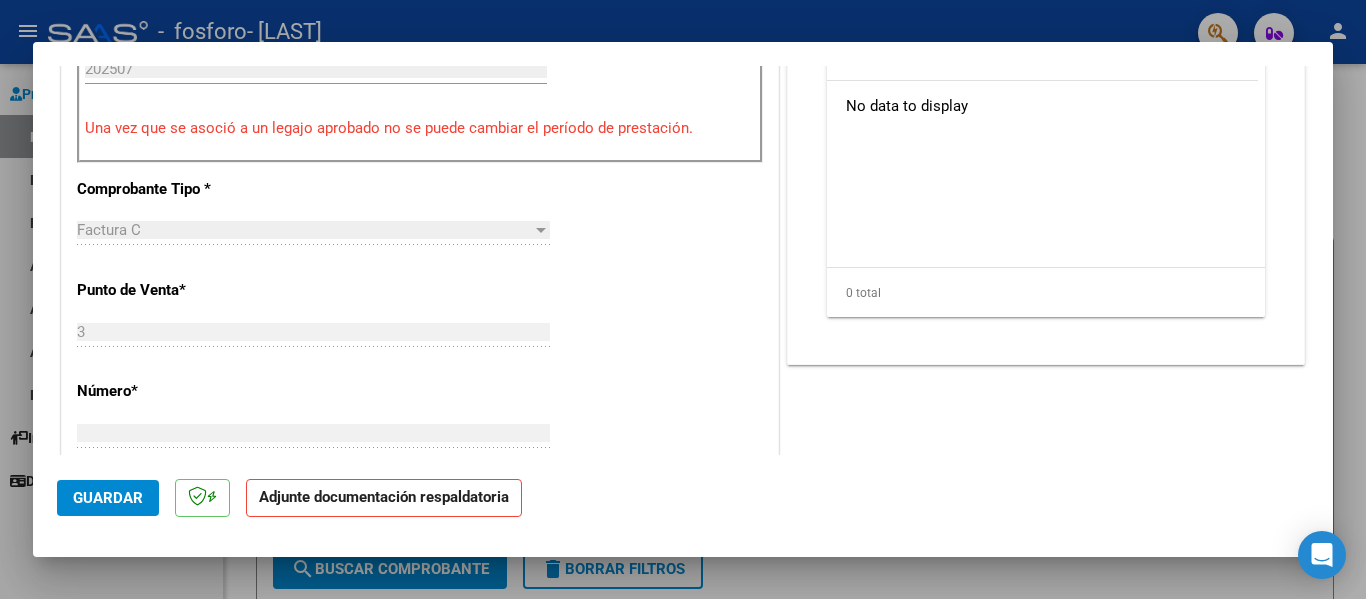 scroll, scrollTop: 370, scrollLeft: 0, axis: vertical 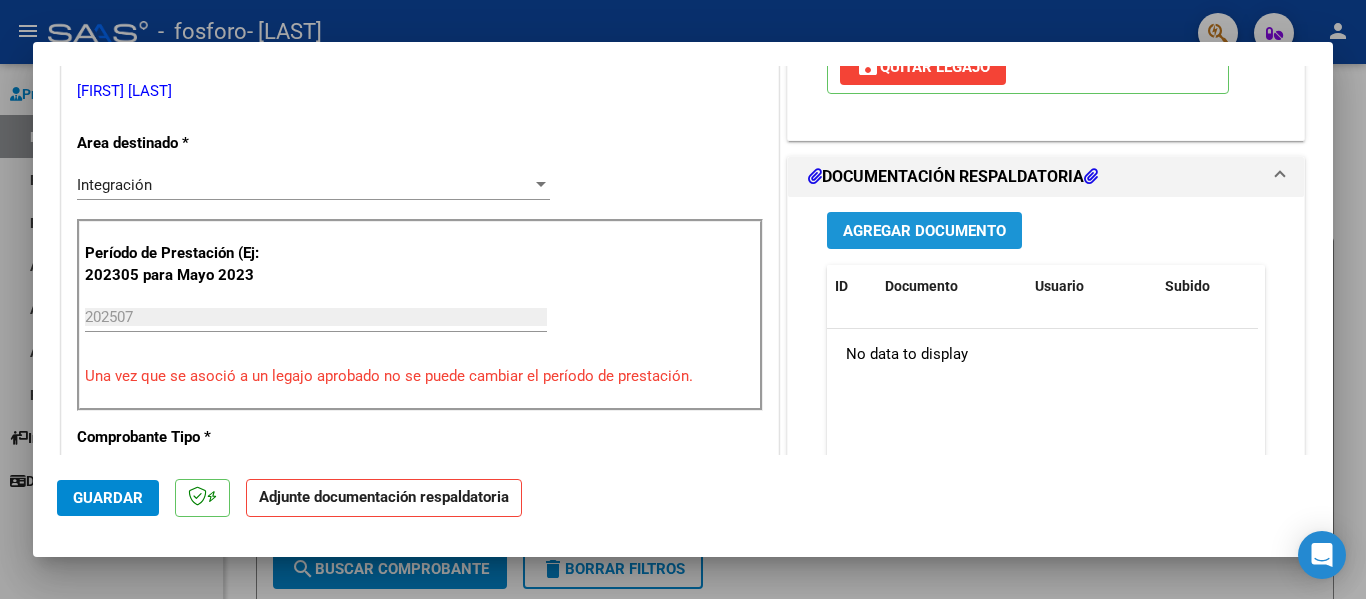 click on "Agregar Documento" at bounding box center (924, 231) 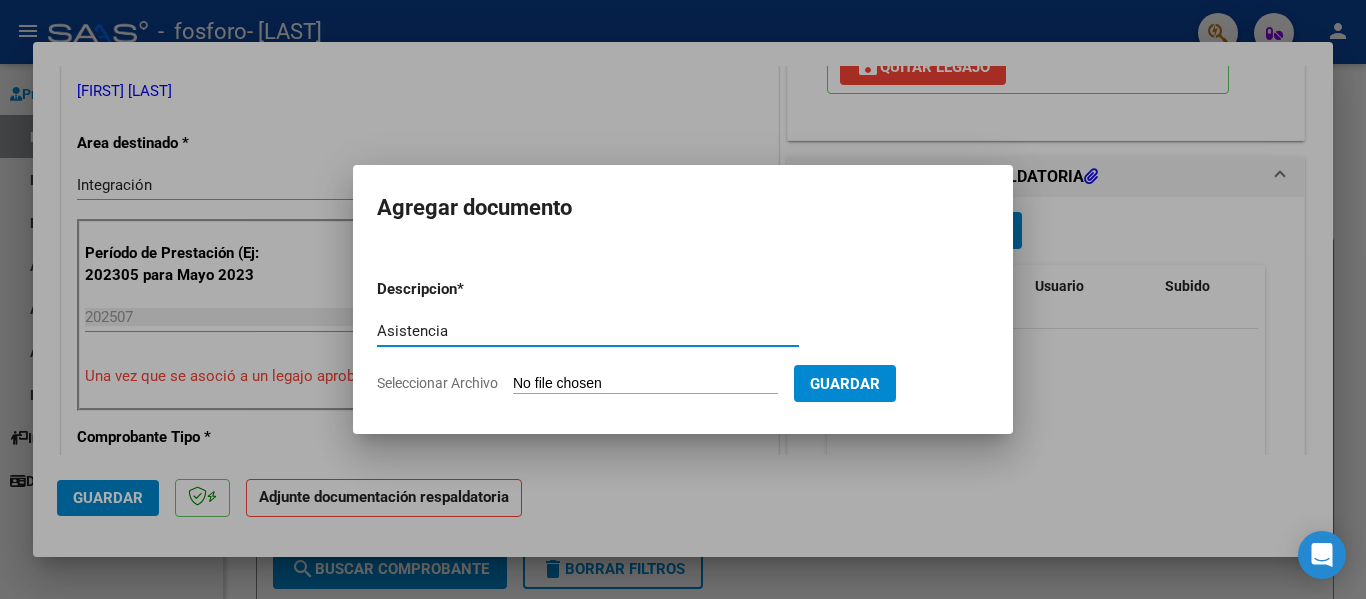 type on "Asistencia" 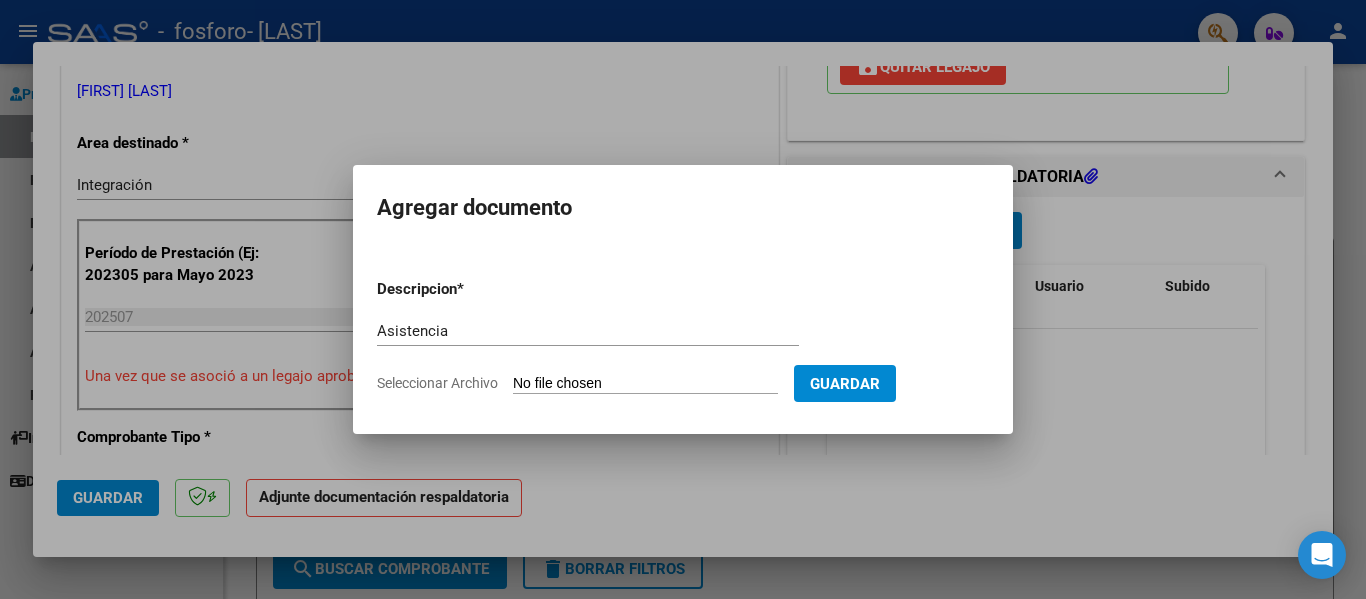 type on "C:\fakepath\[FIRST] [LAST] [DATE].pdf" 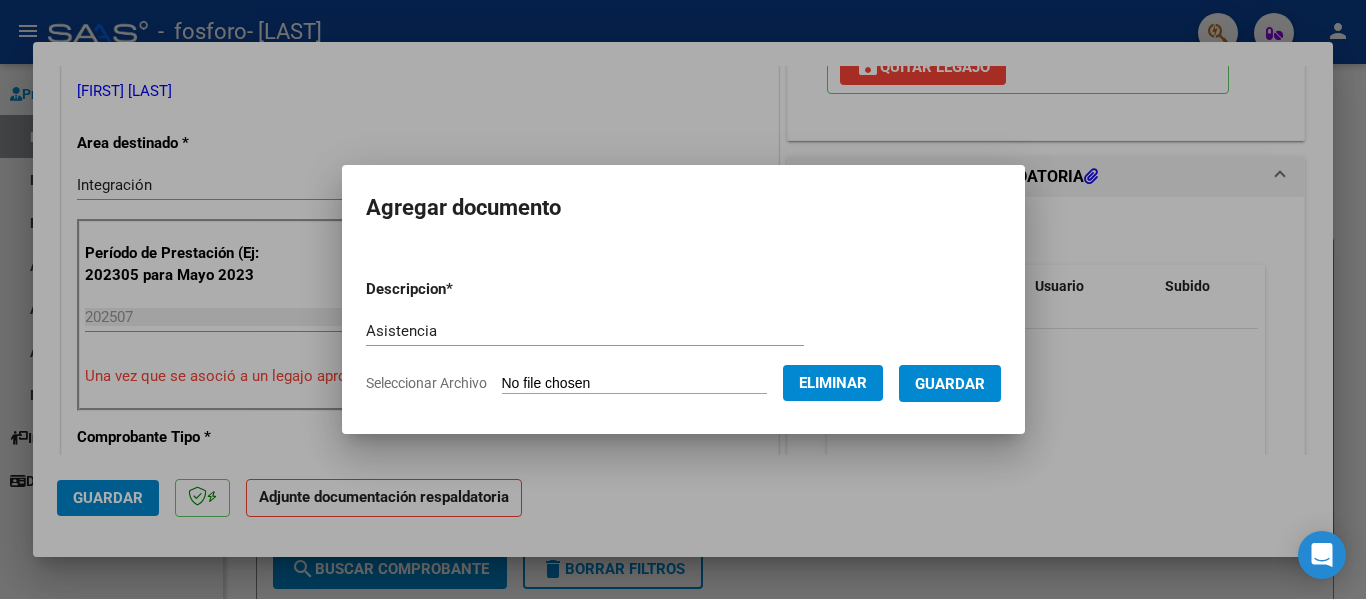 click on "Guardar" at bounding box center [950, 384] 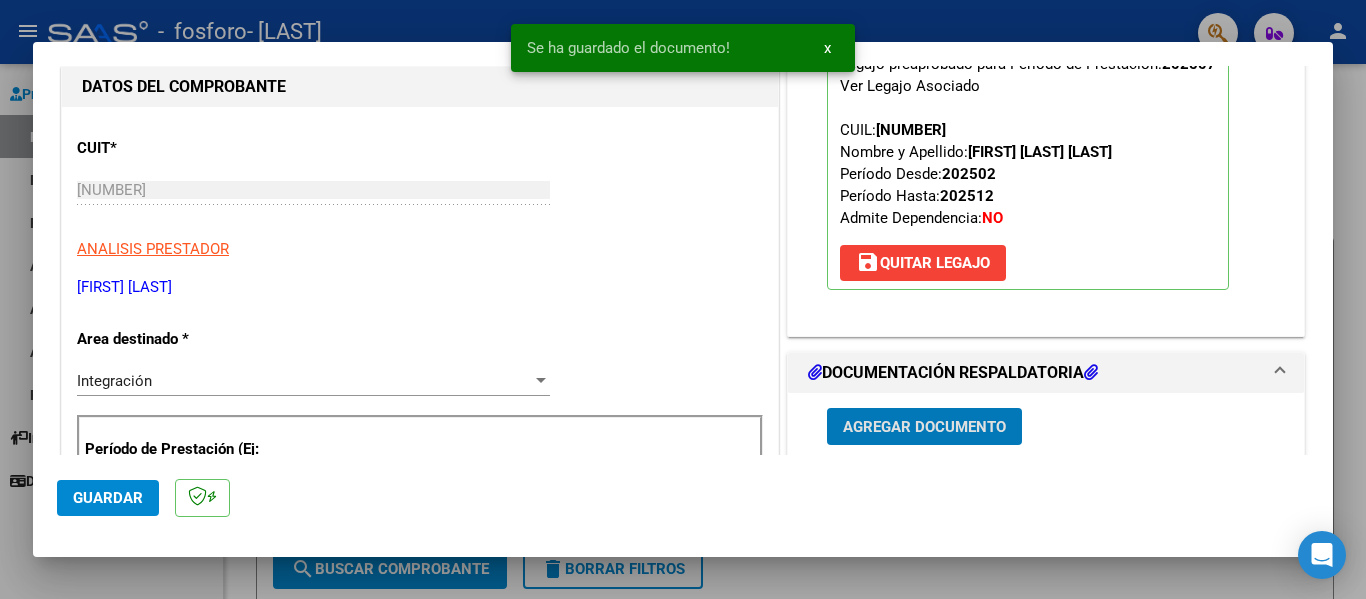 scroll, scrollTop: 0, scrollLeft: 0, axis: both 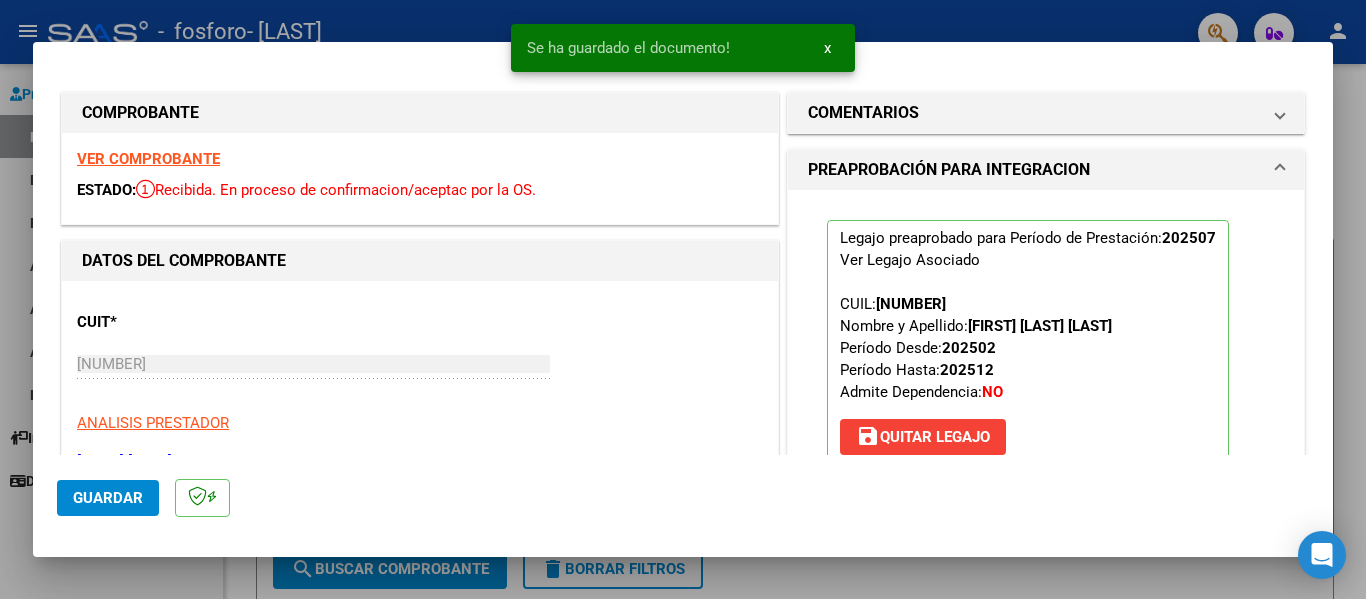 click on "VER COMPROBANTE" at bounding box center (148, 159) 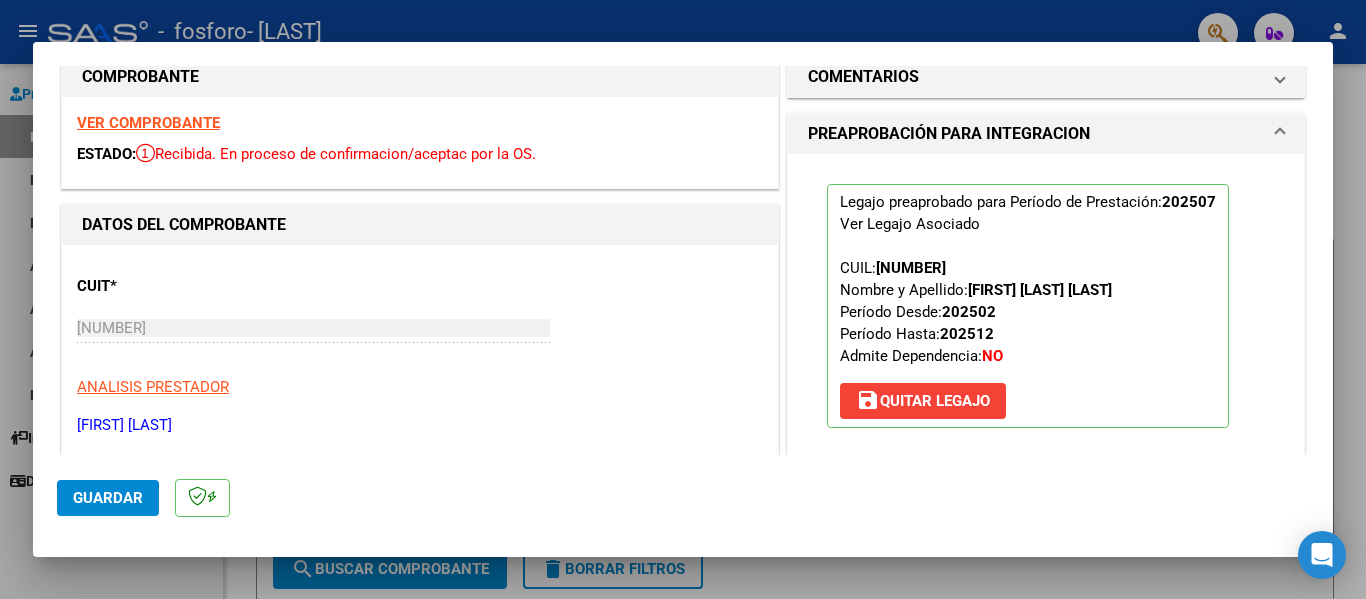 scroll, scrollTop: 0, scrollLeft: 0, axis: both 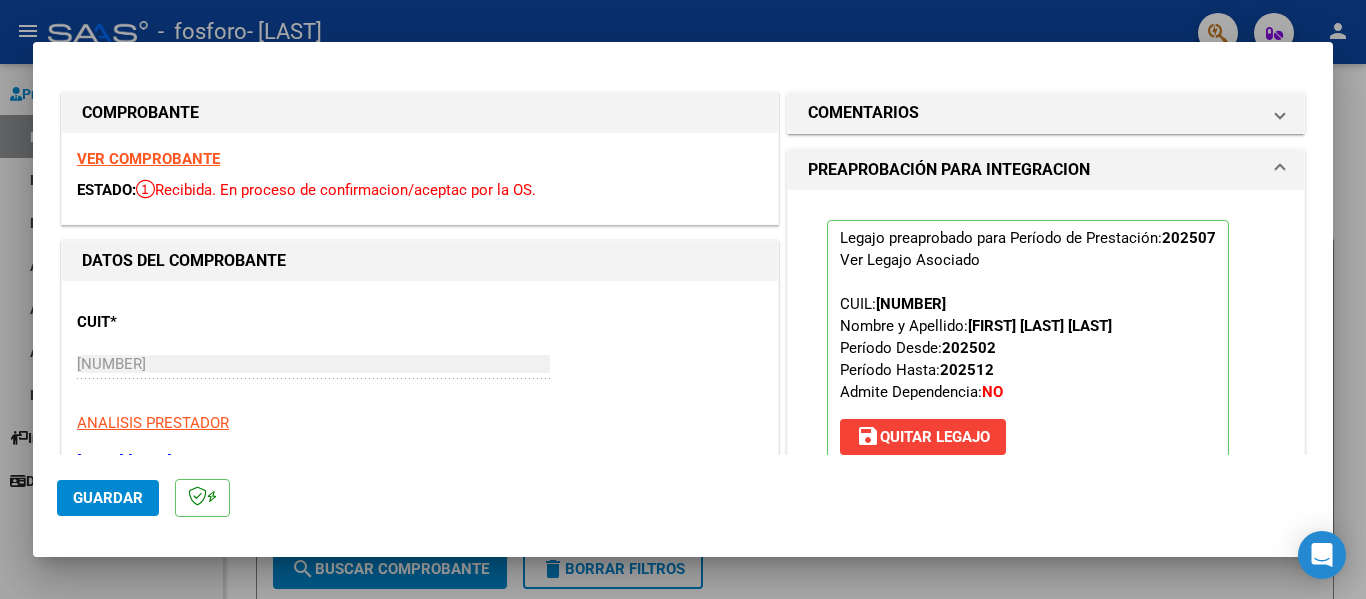 click at bounding box center (683, 299) 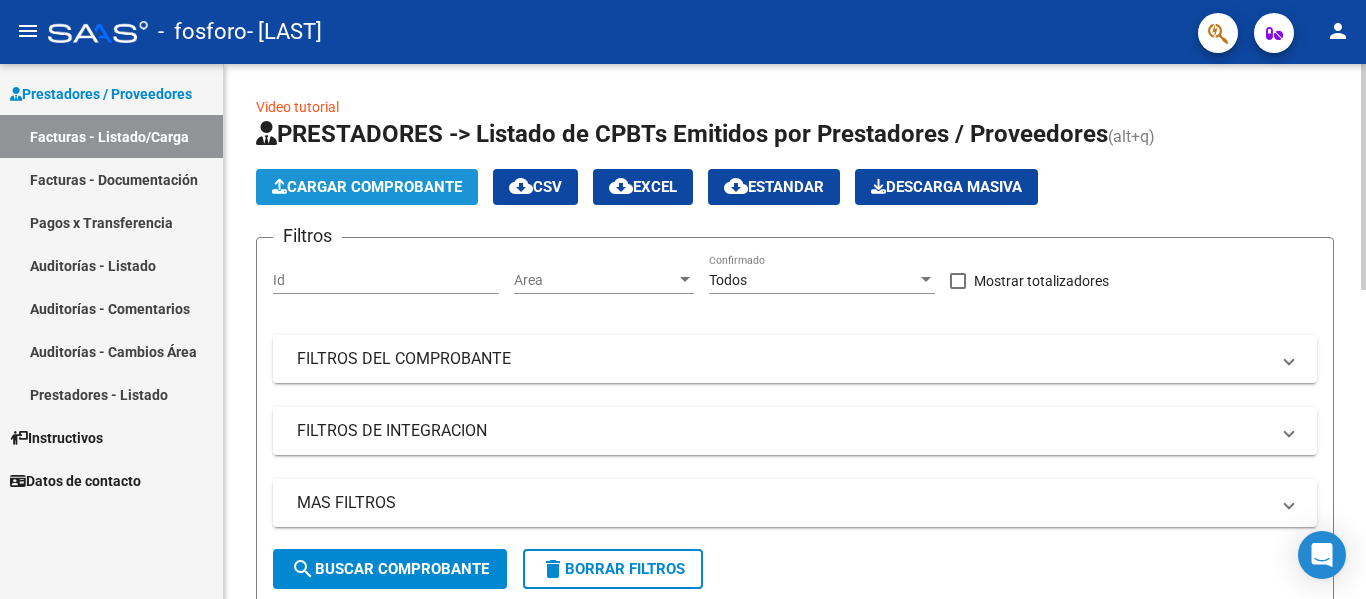 click on "Cargar Comprobante" 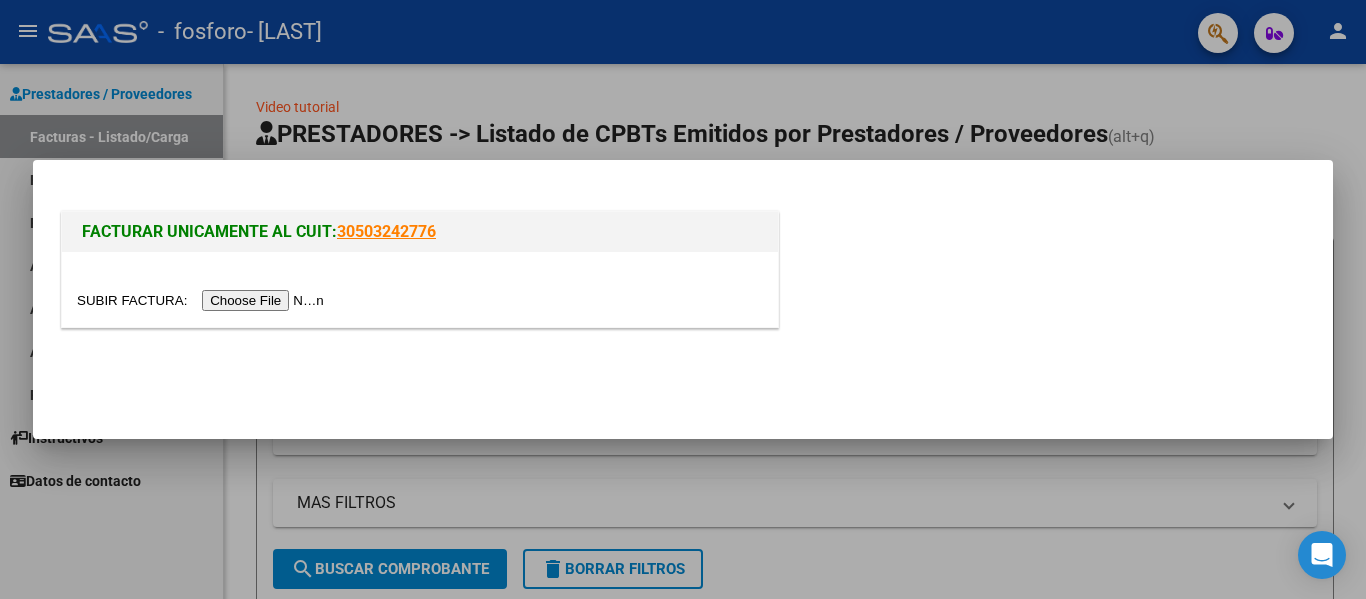 click at bounding box center [203, 300] 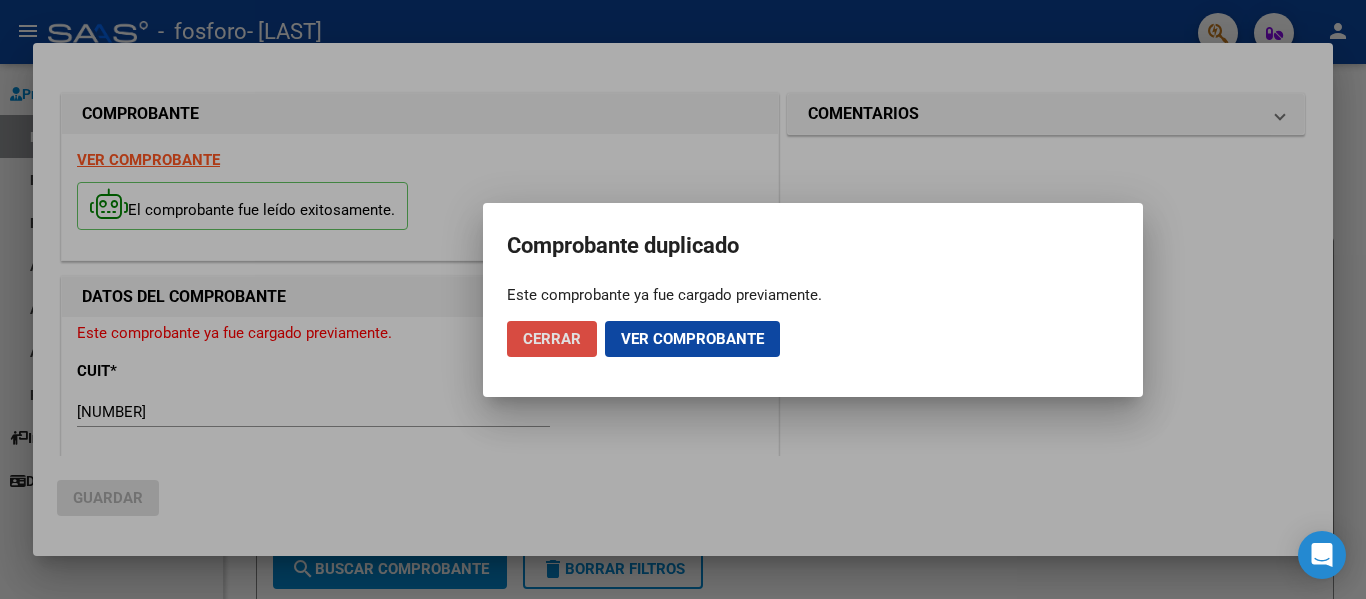 click on "Cerrar" 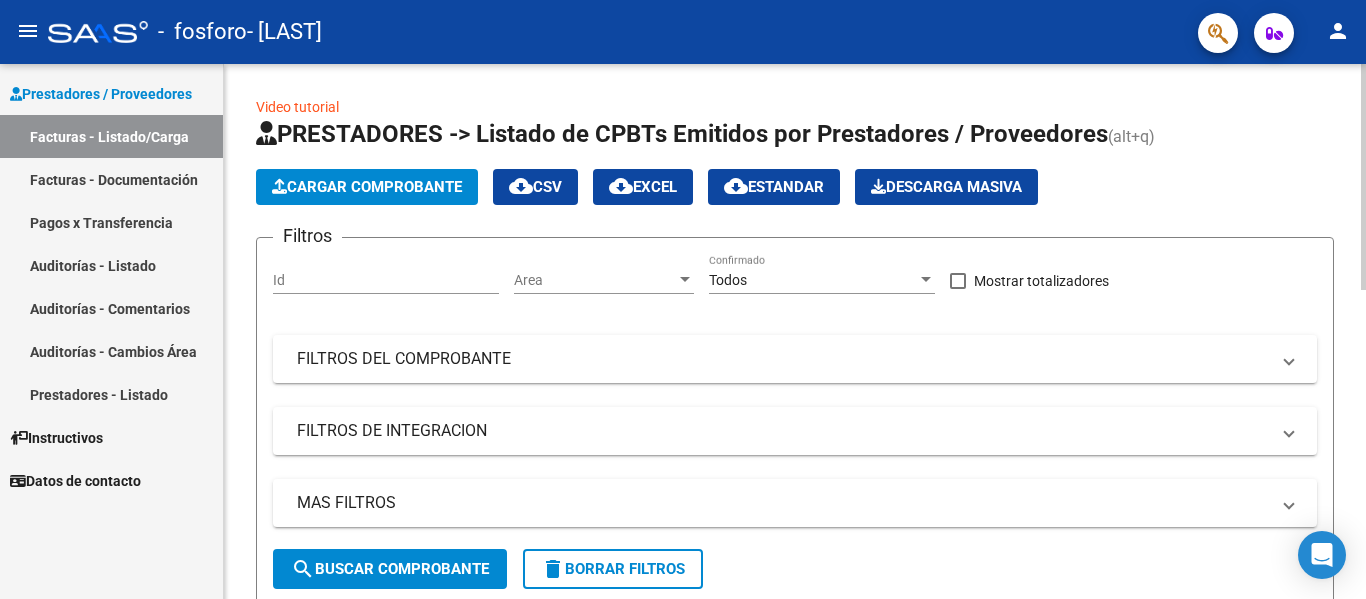 click on "Cargar Comprobante" 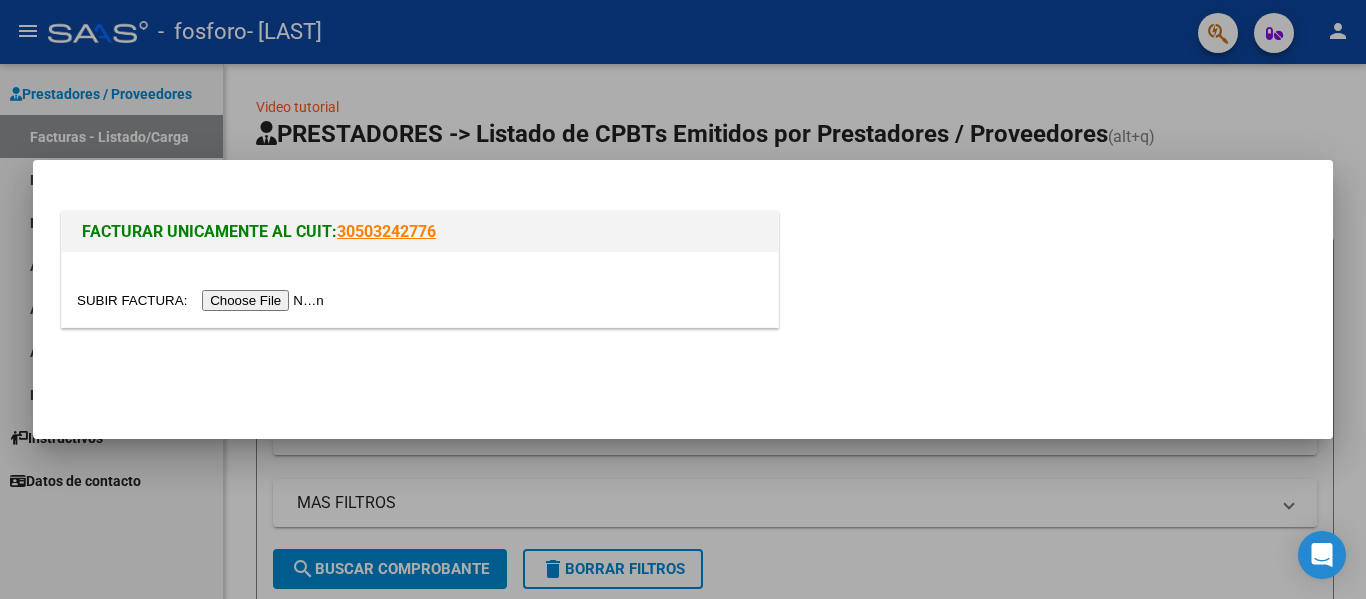 click at bounding box center [203, 300] 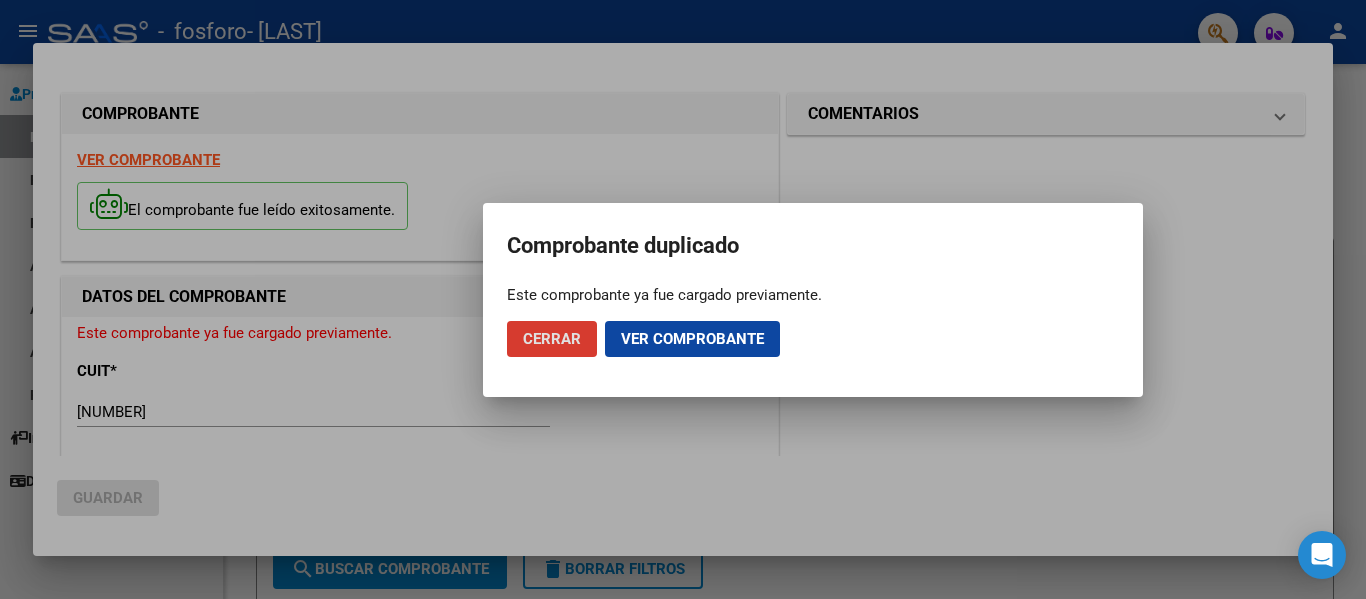 click on "Ver comprobante" 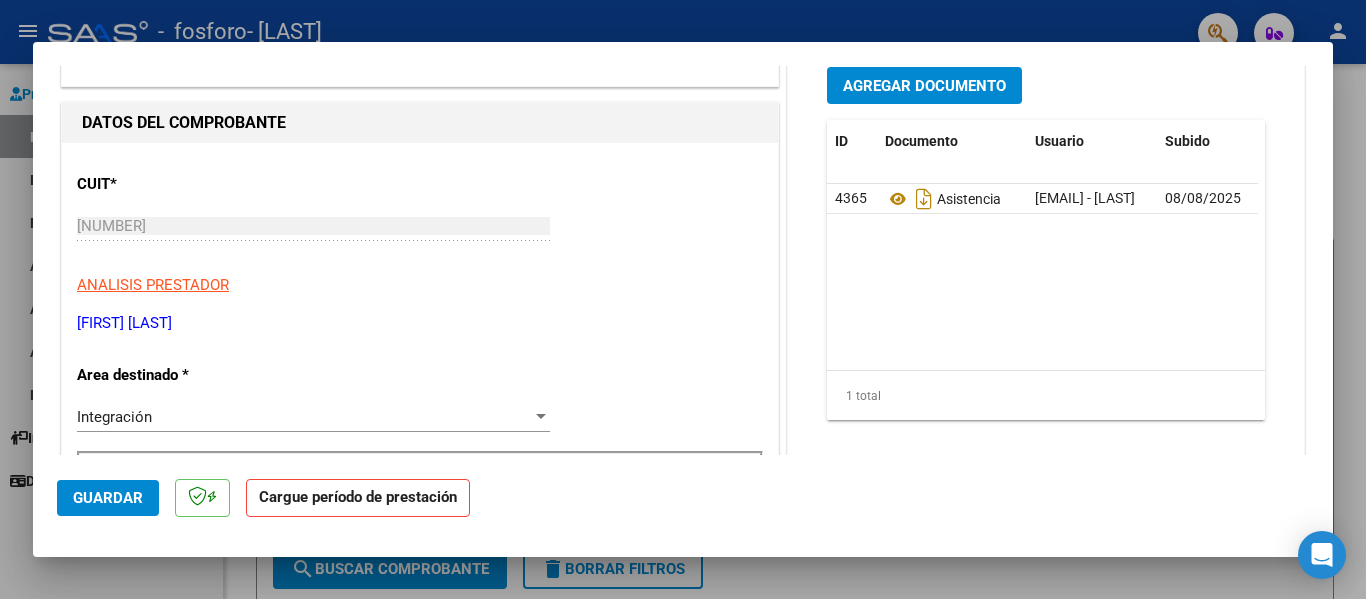 scroll, scrollTop: 14, scrollLeft: 0, axis: vertical 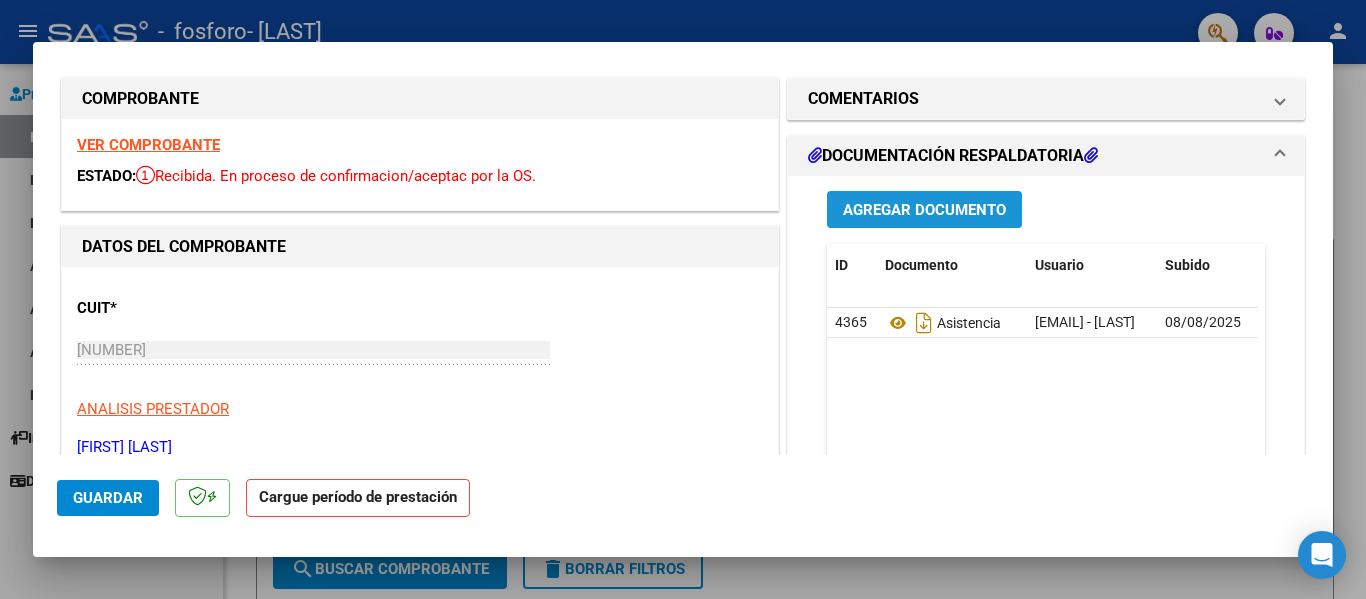 click on "Agregar Documento" at bounding box center [924, 210] 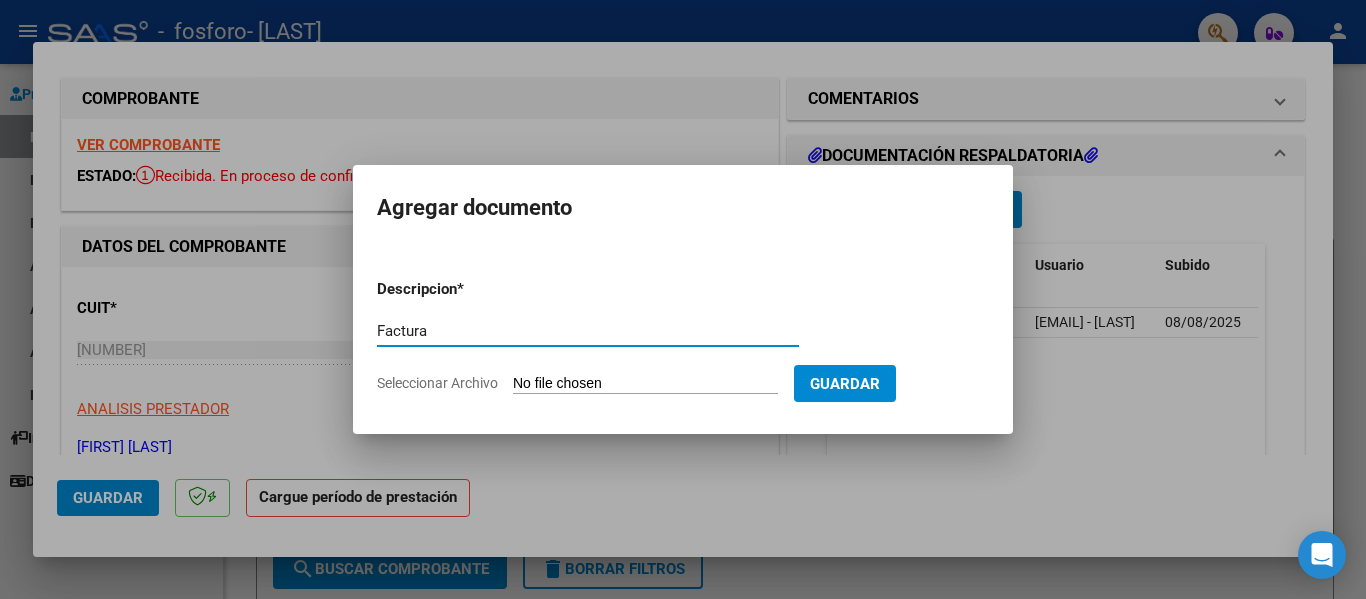 type on "Factura" 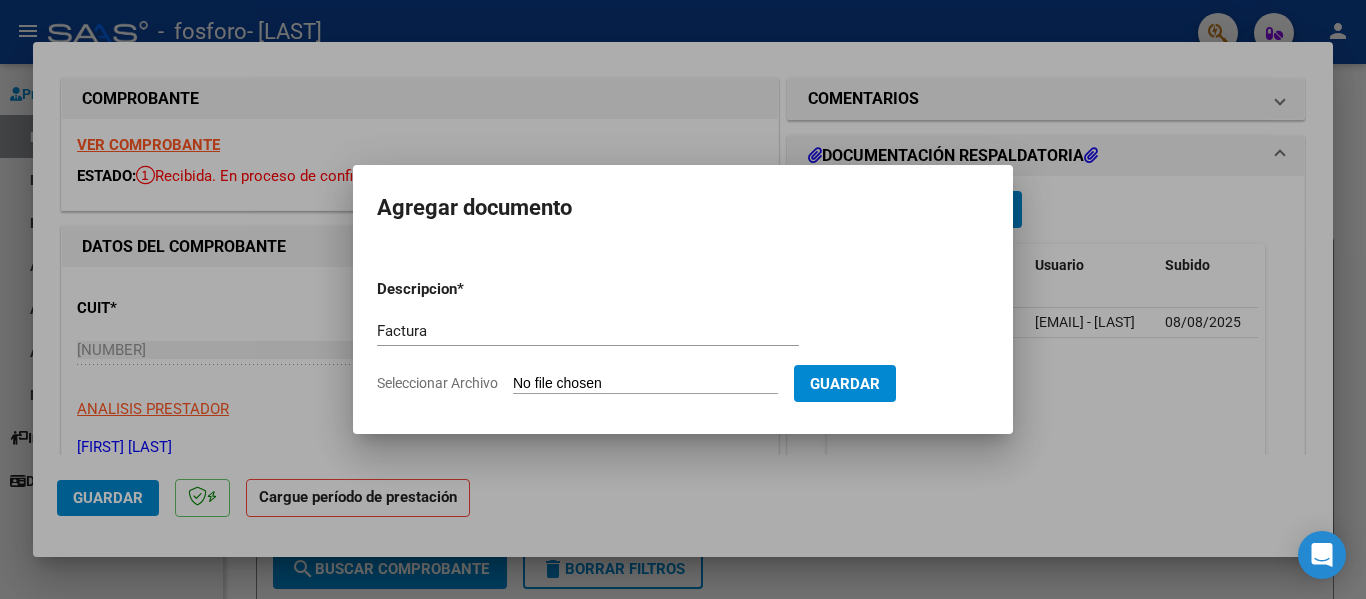 click on "Seleccionar Archivo" at bounding box center (645, 384) 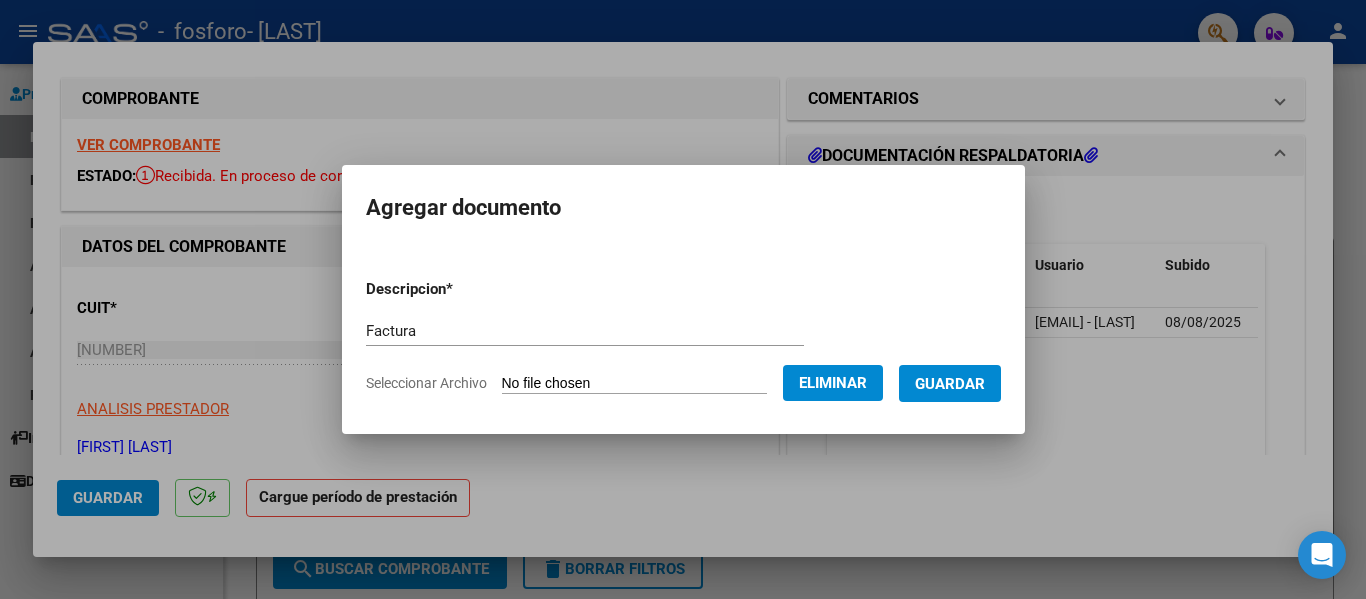 click on "Guardar" at bounding box center [950, 384] 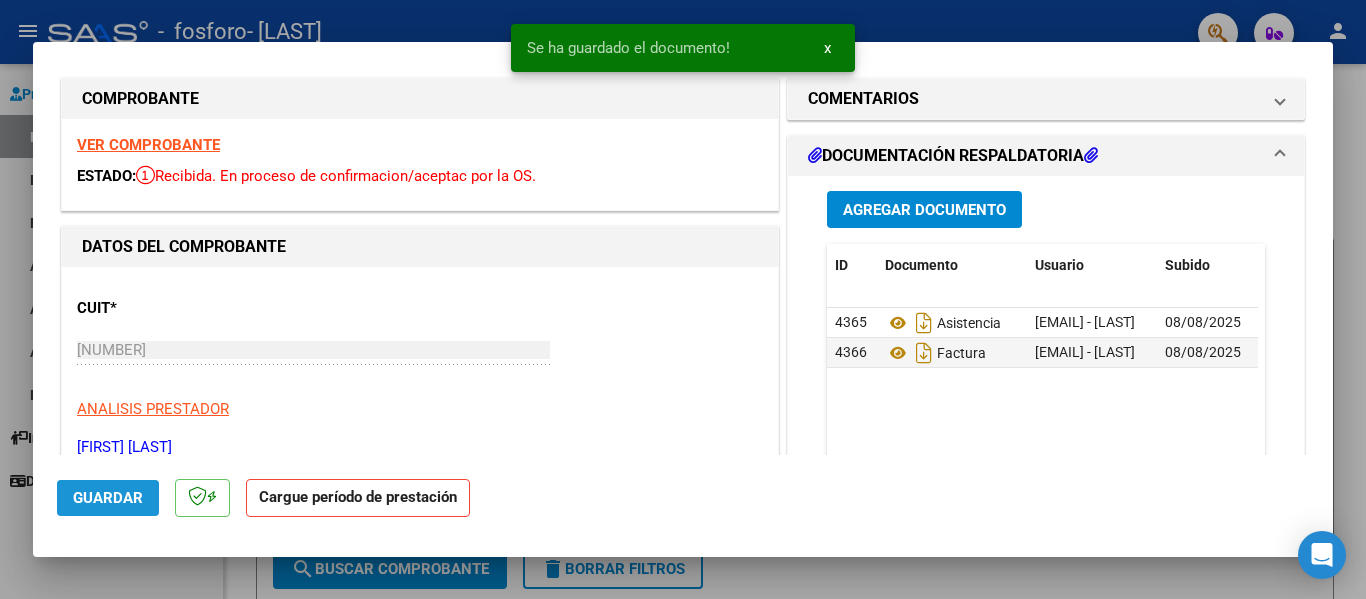 click on "Guardar" 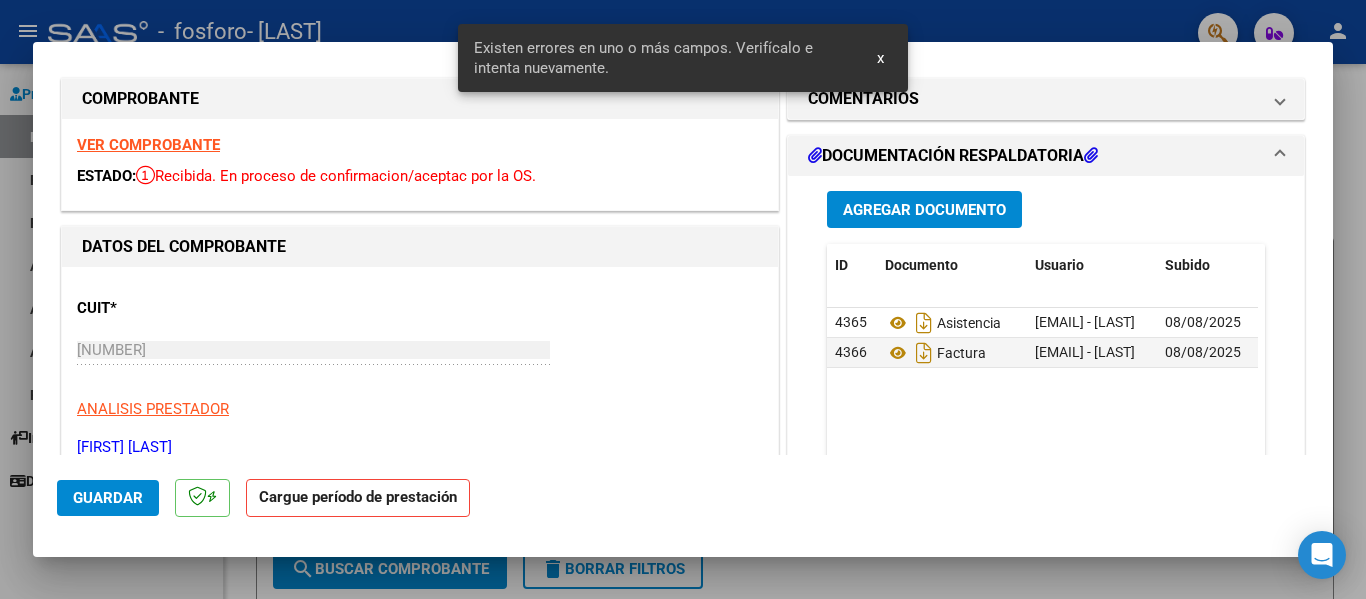 scroll, scrollTop: 406, scrollLeft: 0, axis: vertical 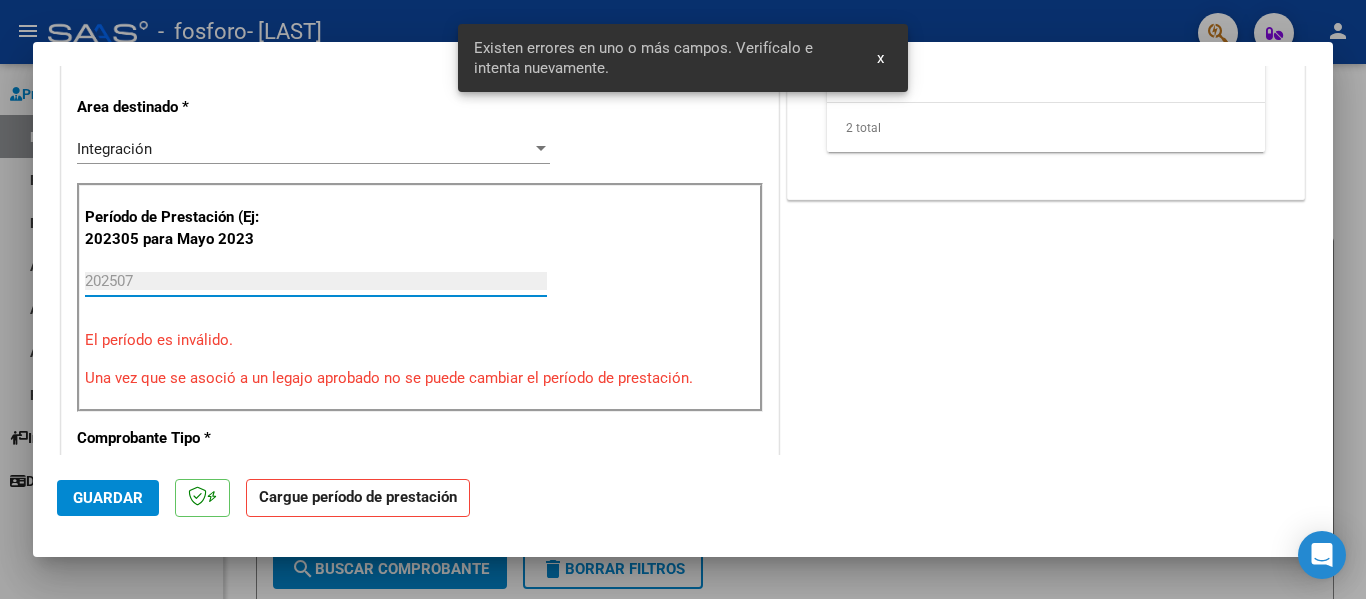 click on "202507" at bounding box center [316, 281] 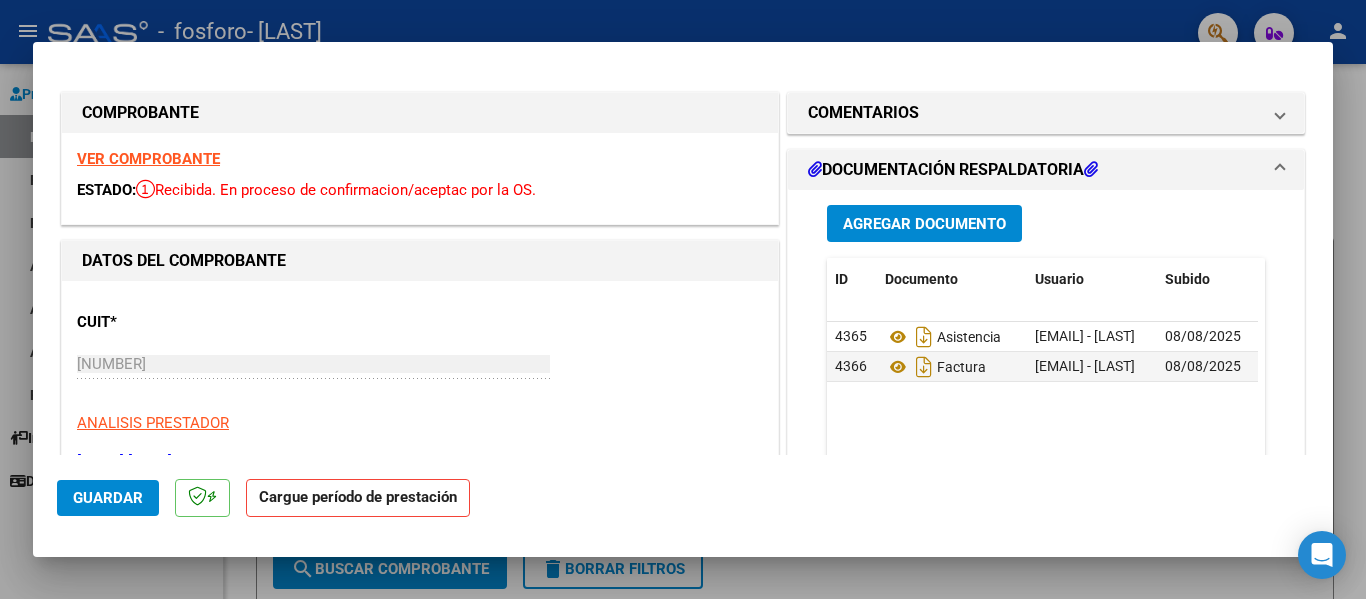 scroll, scrollTop: 0, scrollLeft: 0, axis: both 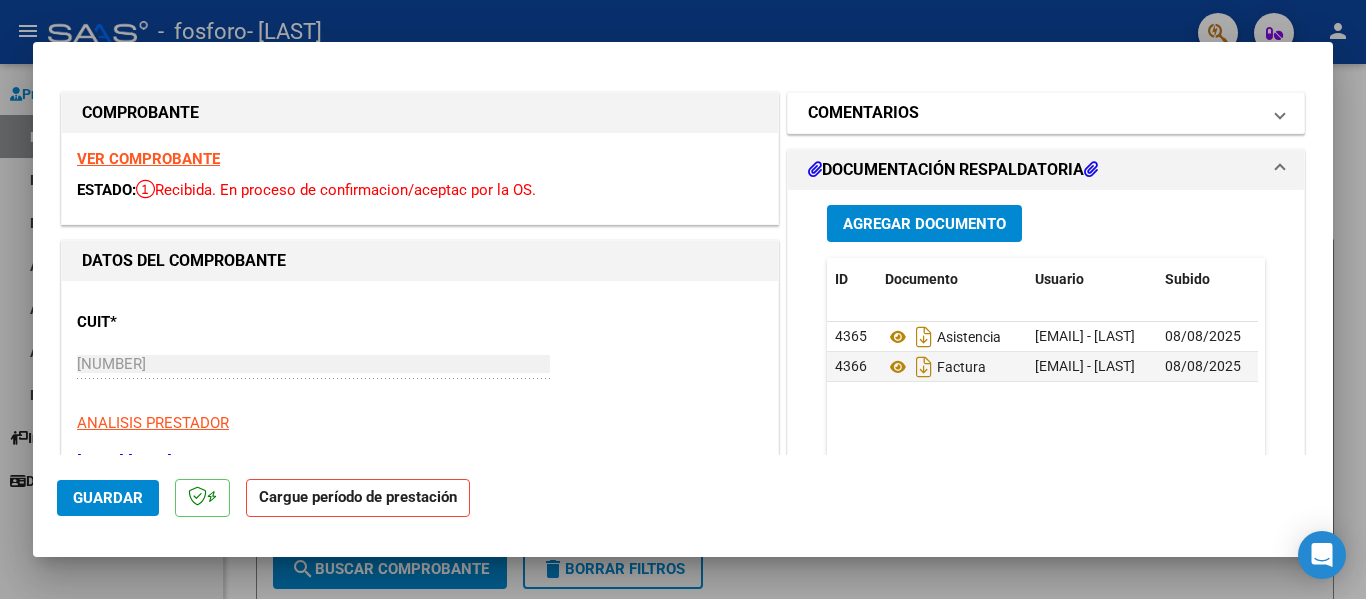 click on "COMENTARIOS" at bounding box center [1034, 113] 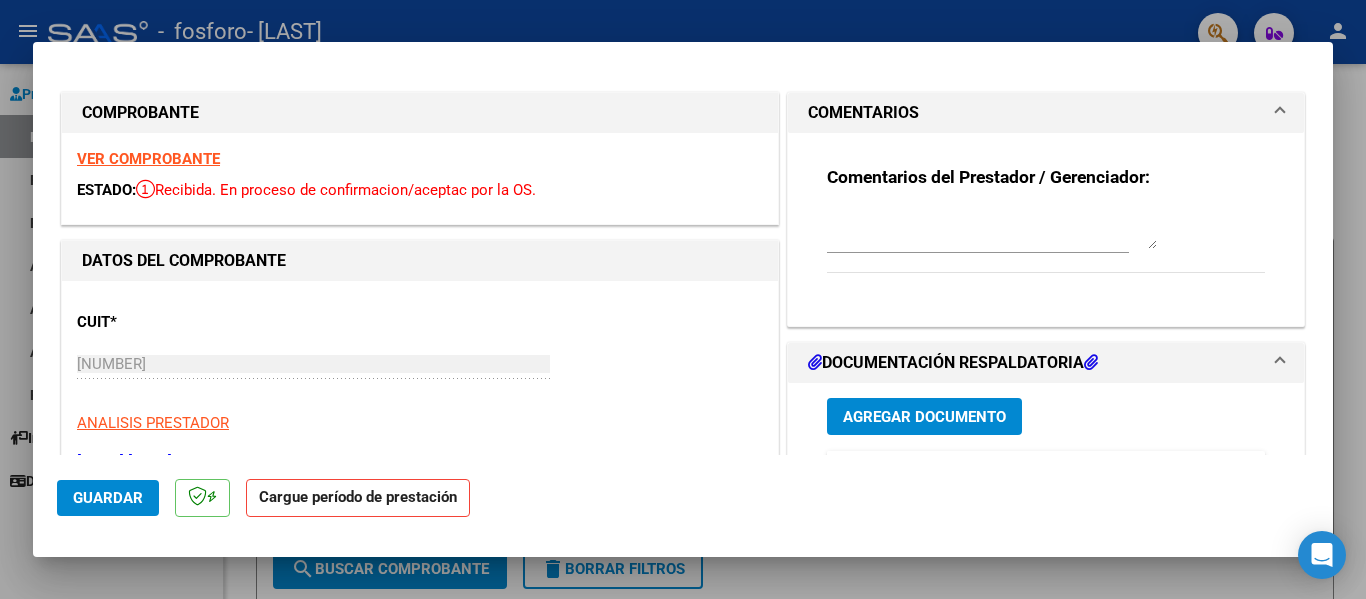 click on "COMENTARIOS" at bounding box center [1034, 113] 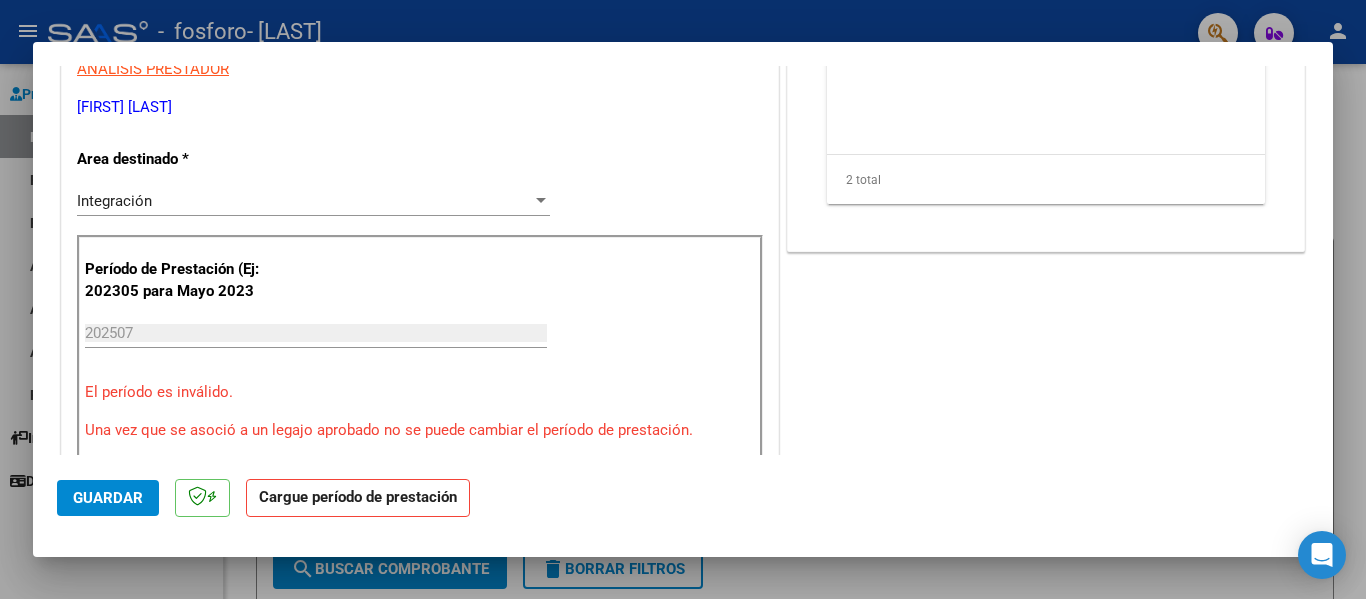 scroll, scrollTop: 357, scrollLeft: 0, axis: vertical 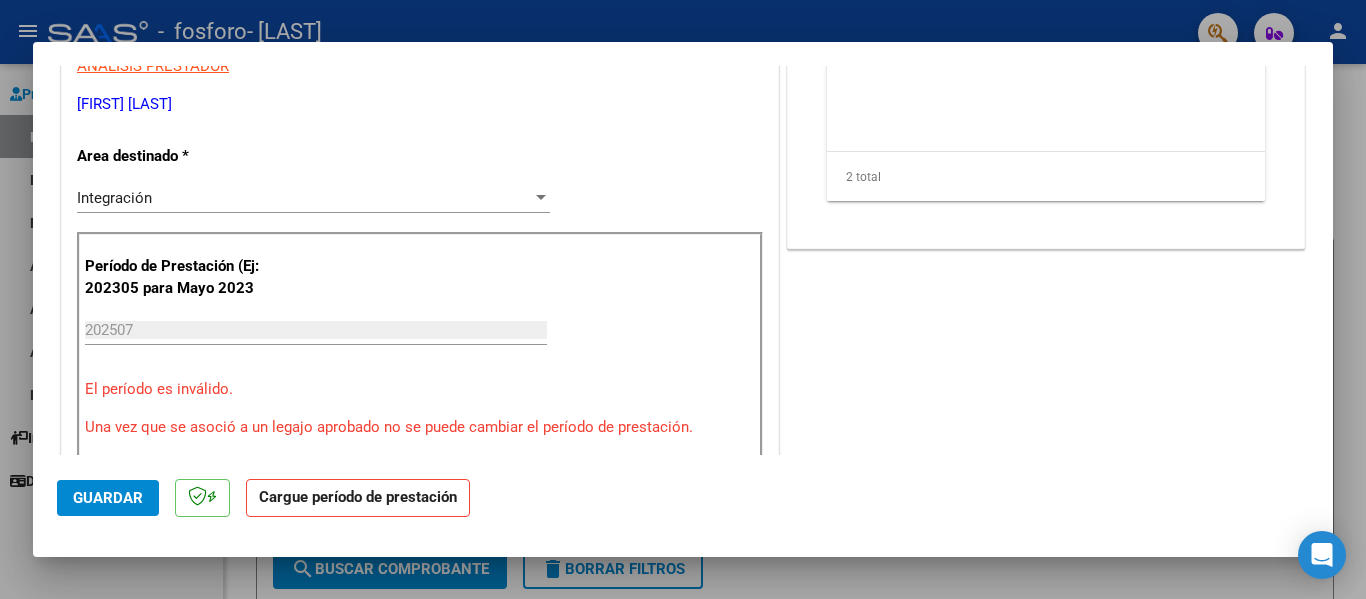 click on "Cargue período de prestación" 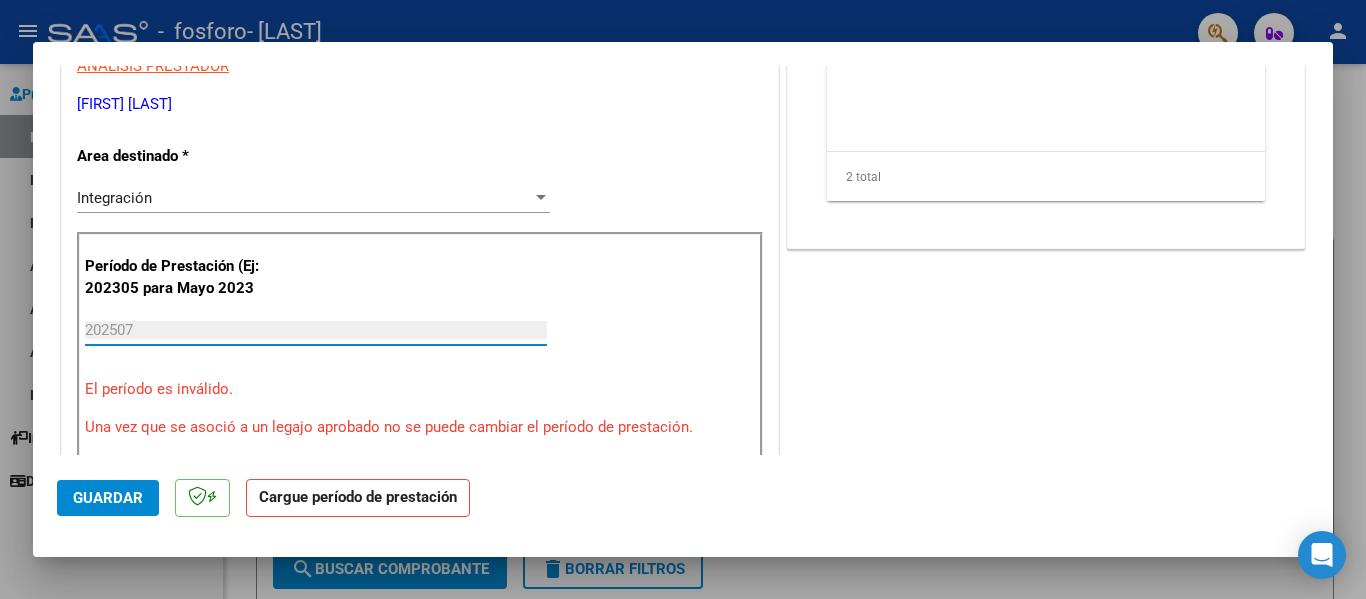 click on "202507" at bounding box center [316, 330] 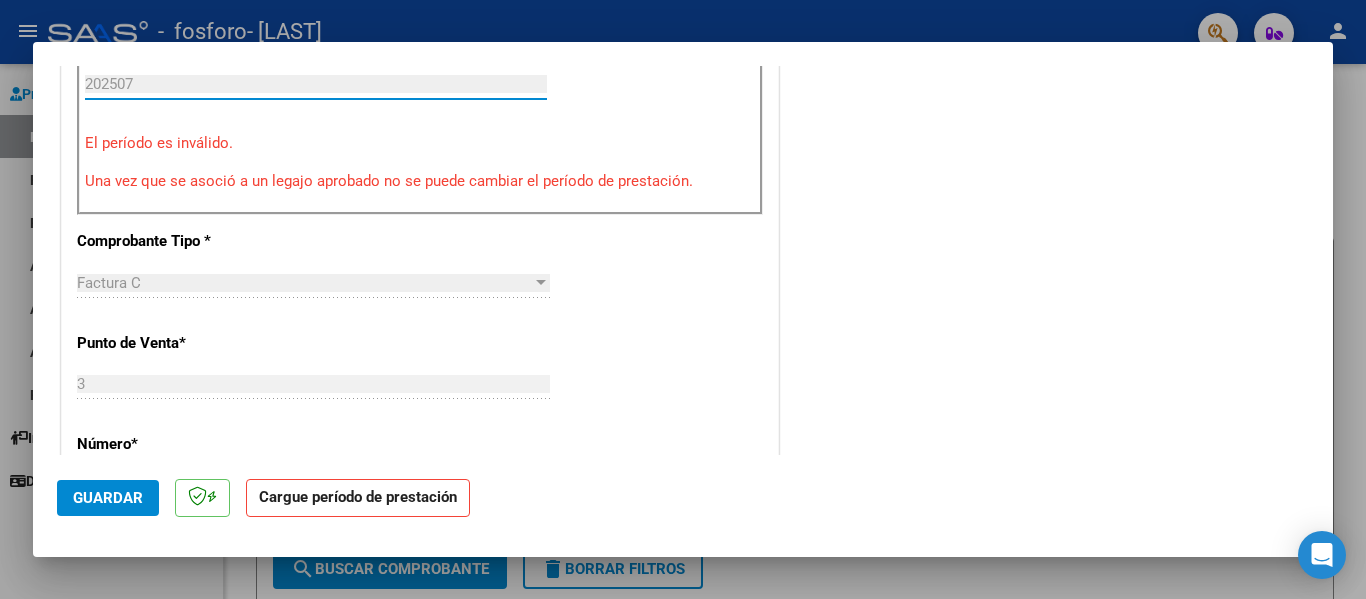 scroll, scrollTop: 335, scrollLeft: 0, axis: vertical 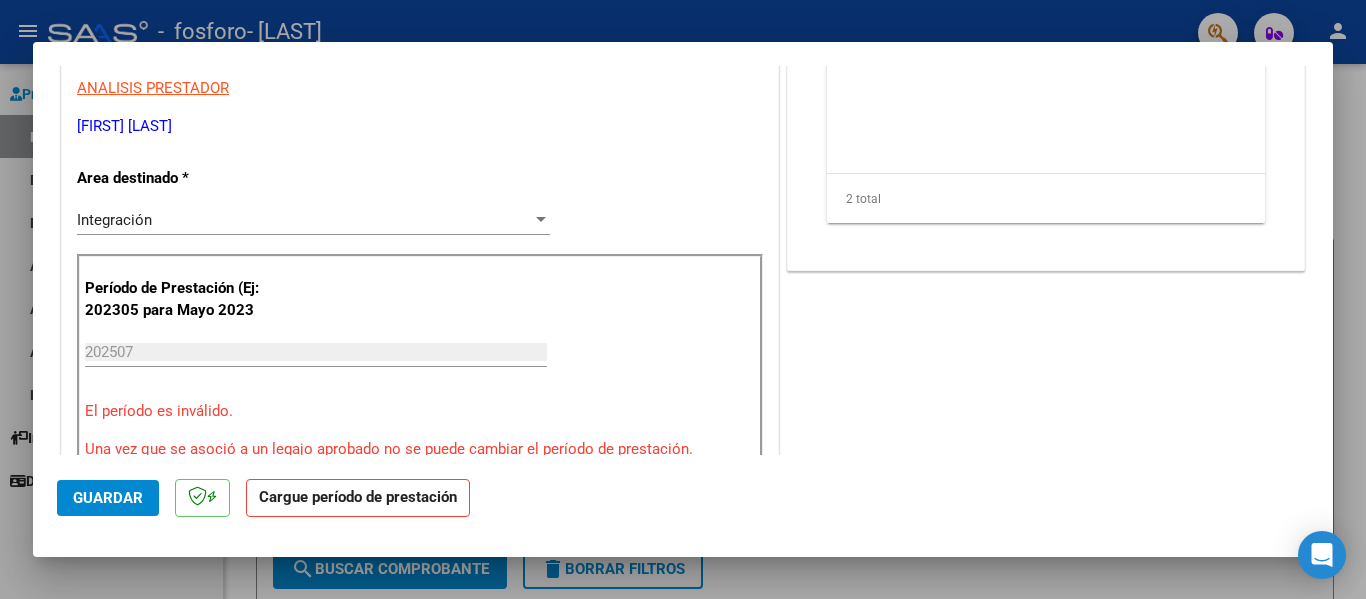 click on "Integración Seleccionar Area" at bounding box center (313, 220) 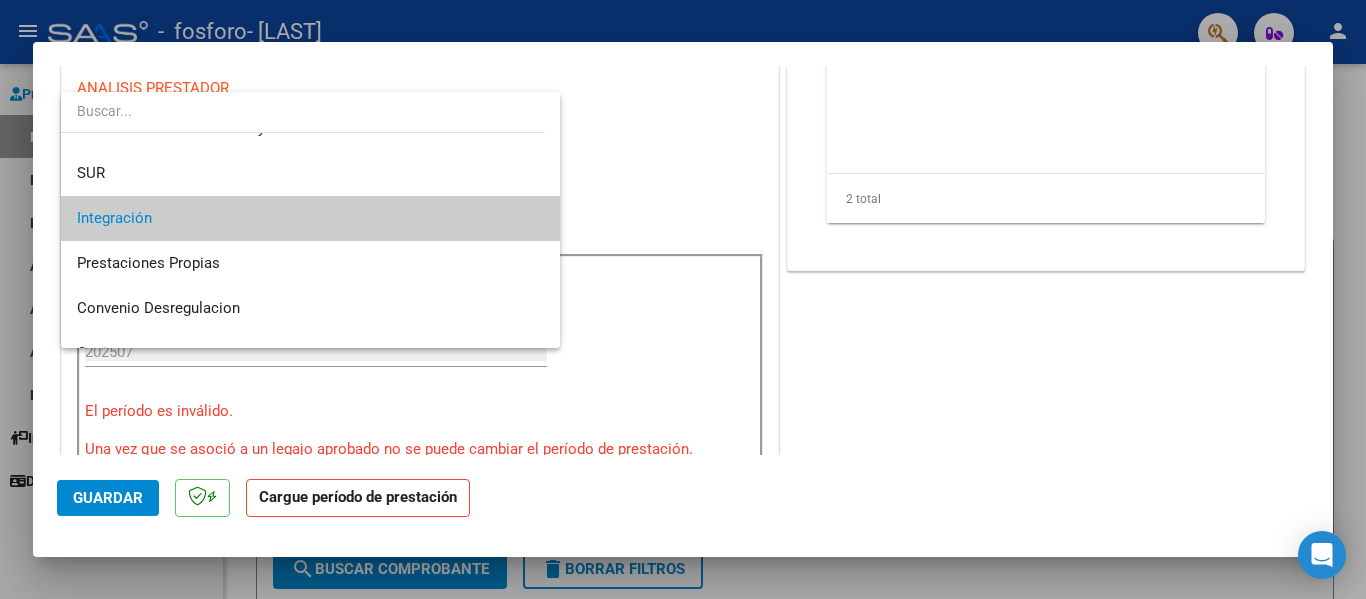 scroll, scrollTop: 77, scrollLeft: 0, axis: vertical 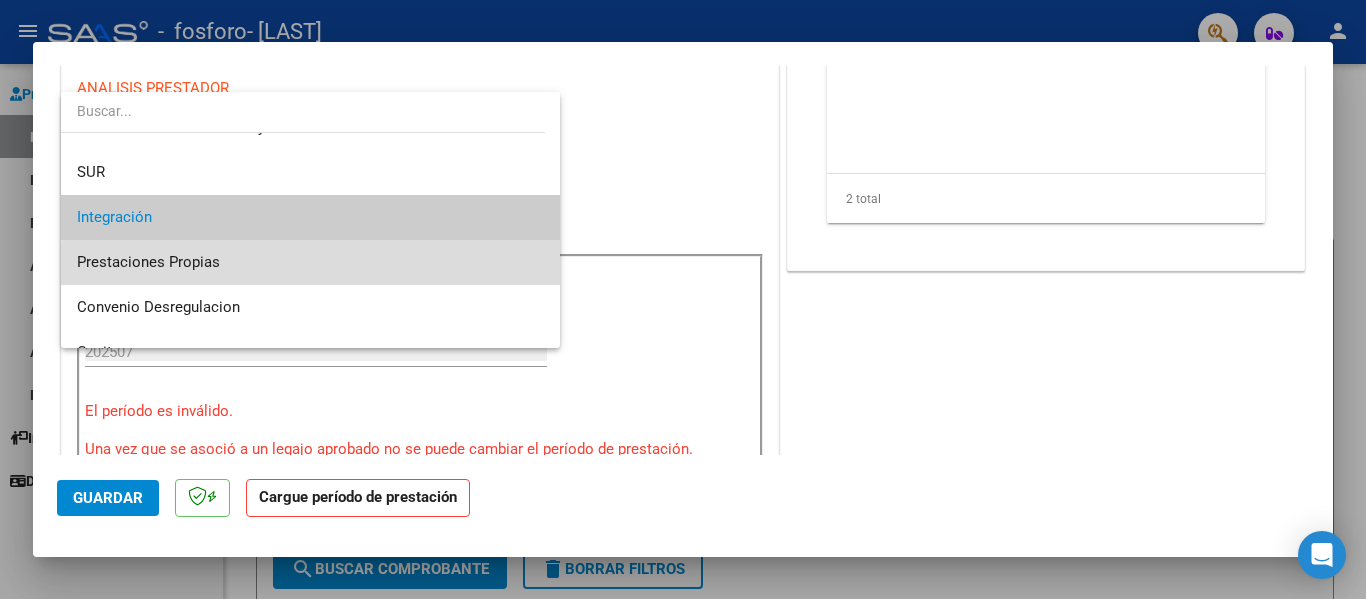 click on "Prestaciones Propias" at bounding box center [310, 262] 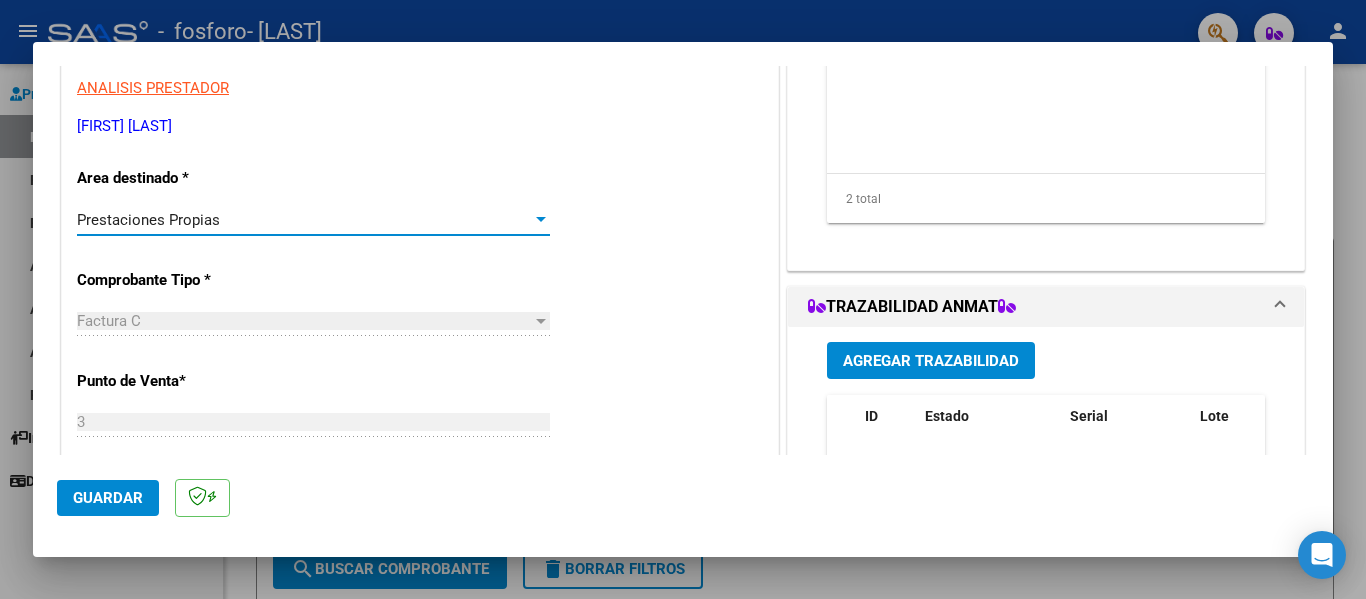 click on "Prestaciones Propias" at bounding box center [304, 220] 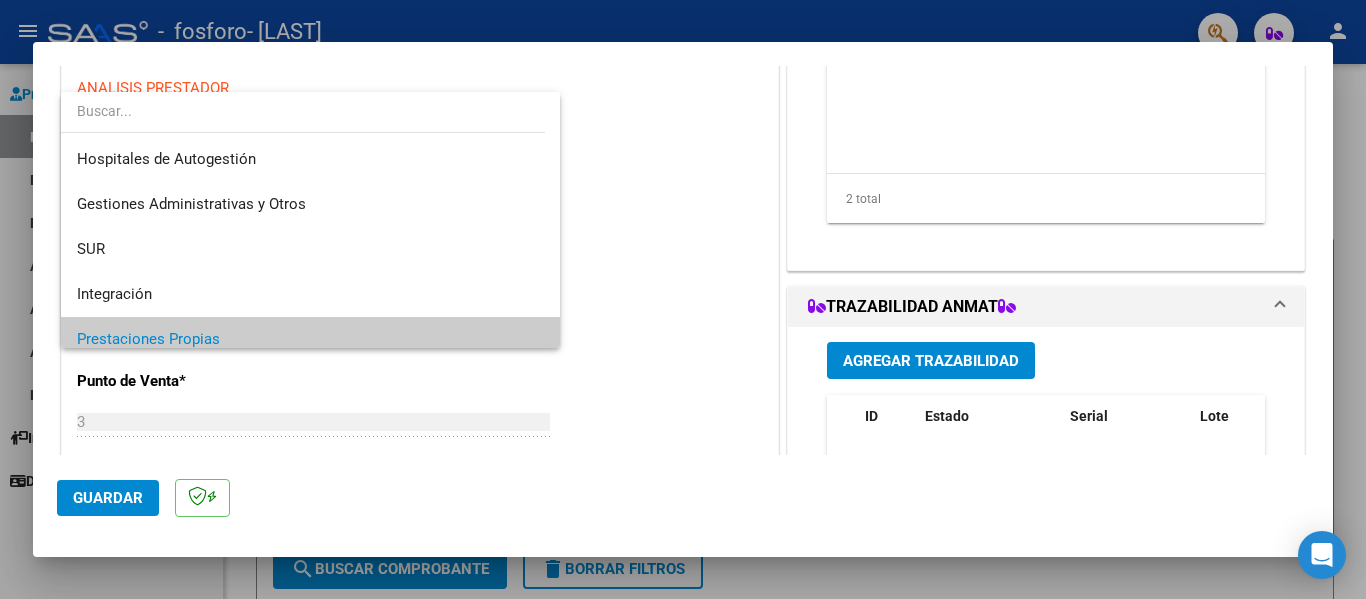 scroll, scrollTop: 120, scrollLeft: 0, axis: vertical 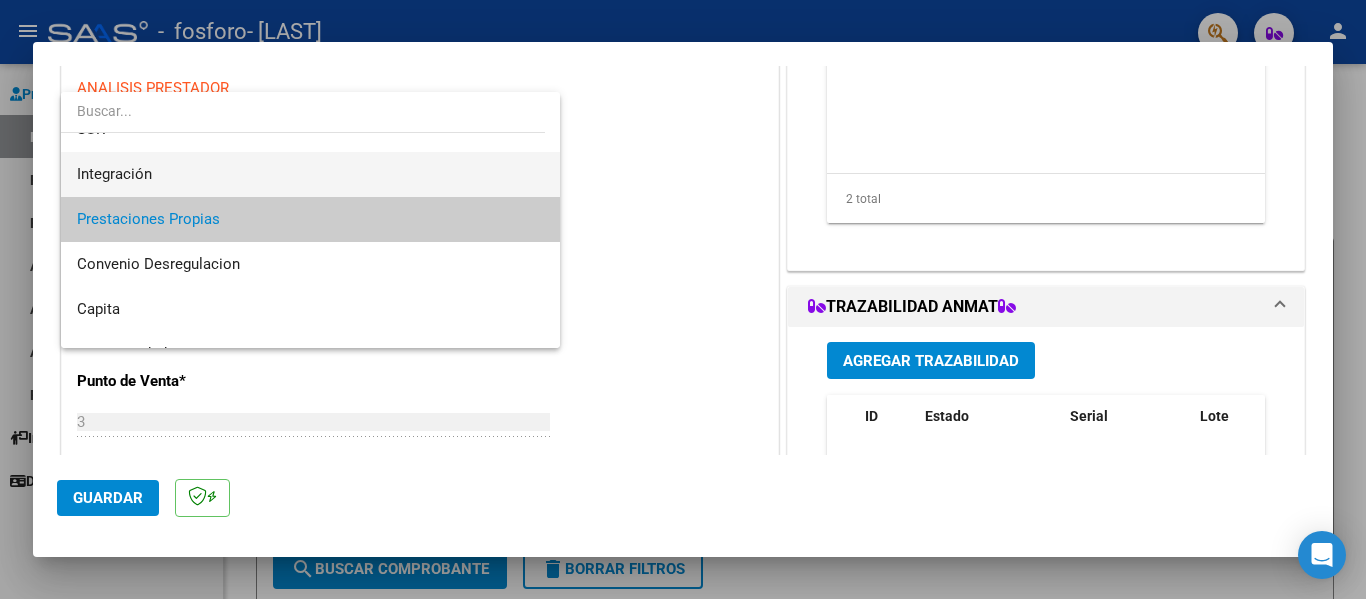 click on "Integración" at bounding box center (310, 174) 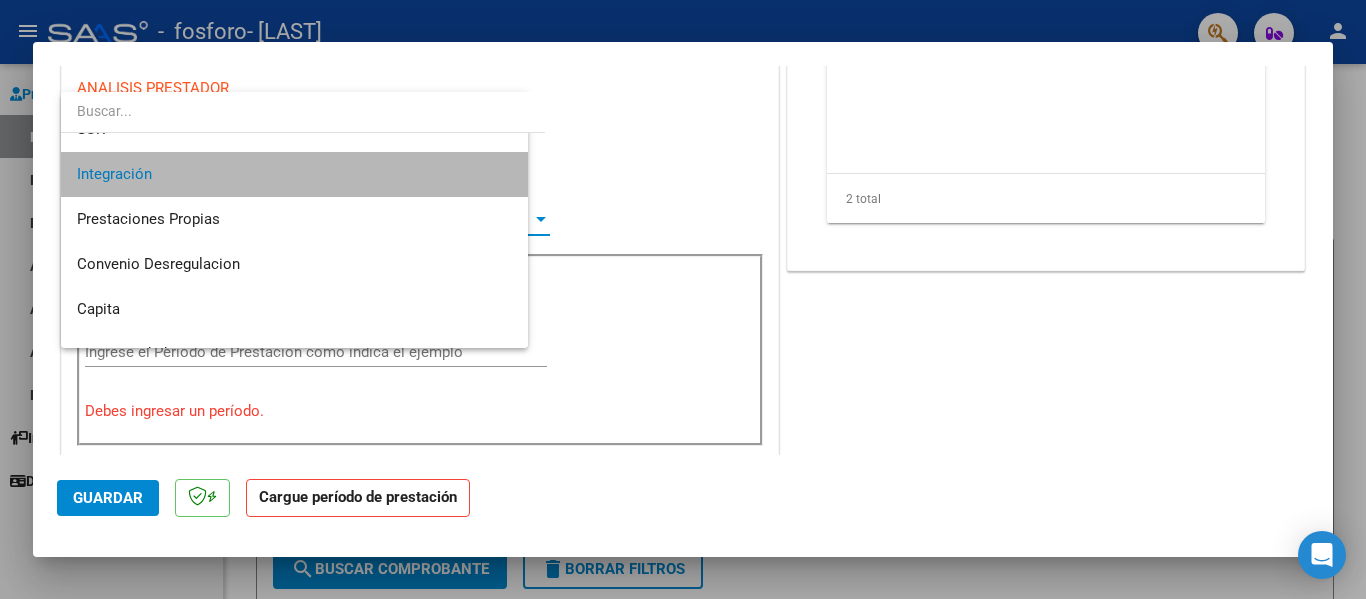 scroll, scrollTop: 135, scrollLeft: 0, axis: vertical 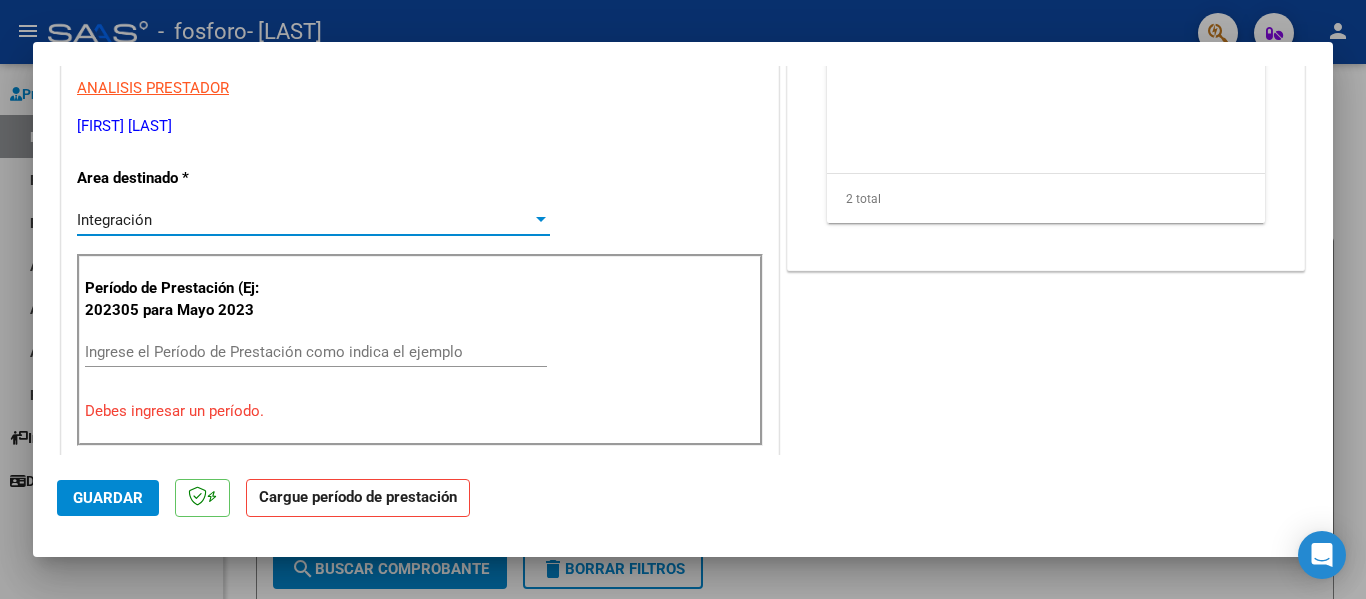 click on "Ingrese el Período de Prestación como indica el ejemplo" at bounding box center (316, 352) 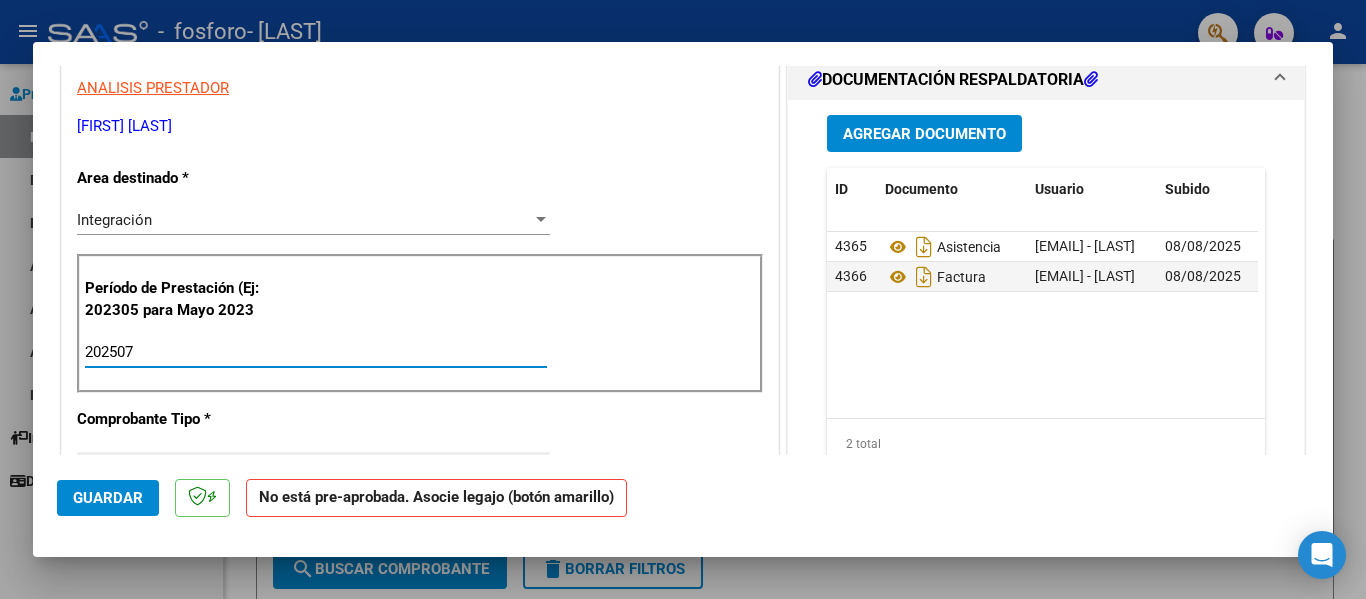 scroll, scrollTop: 499, scrollLeft: 0, axis: vertical 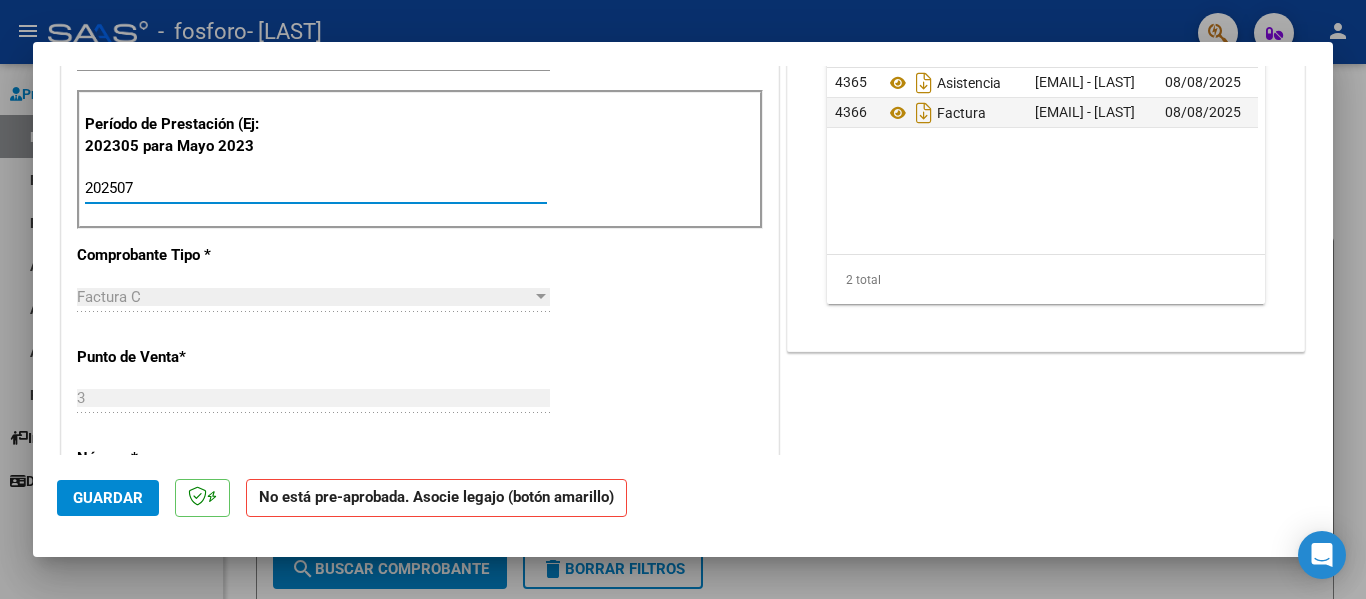 type on "202507" 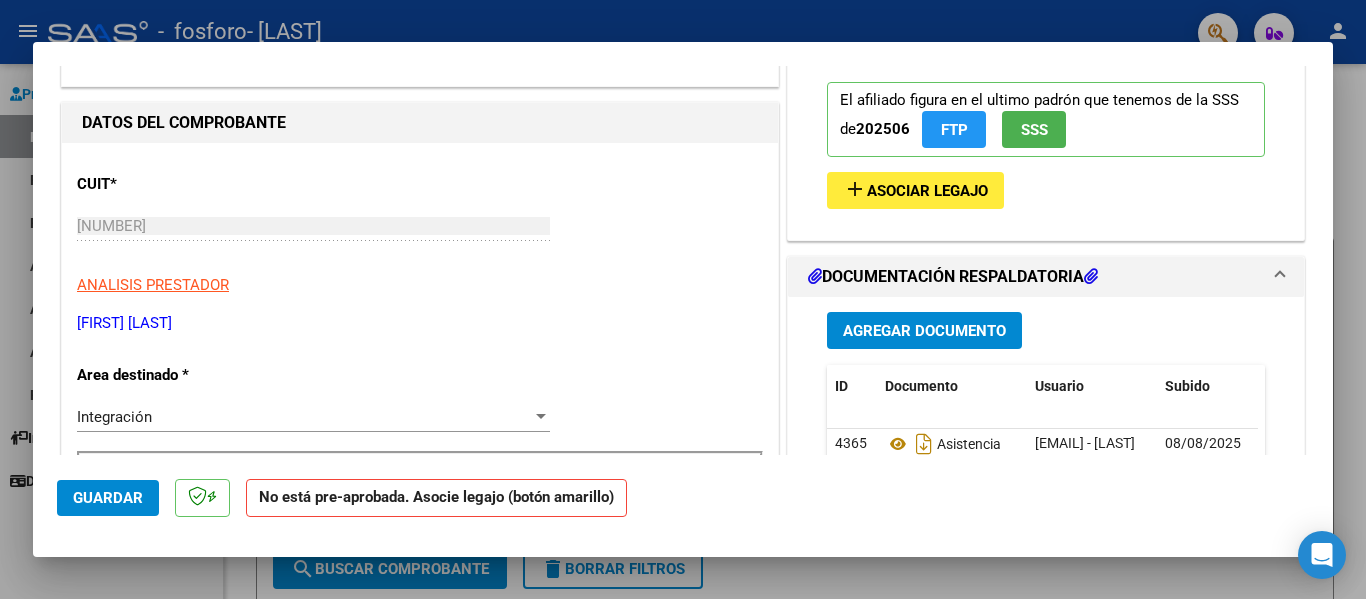 scroll, scrollTop: 103, scrollLeft: 0, axis: vertical 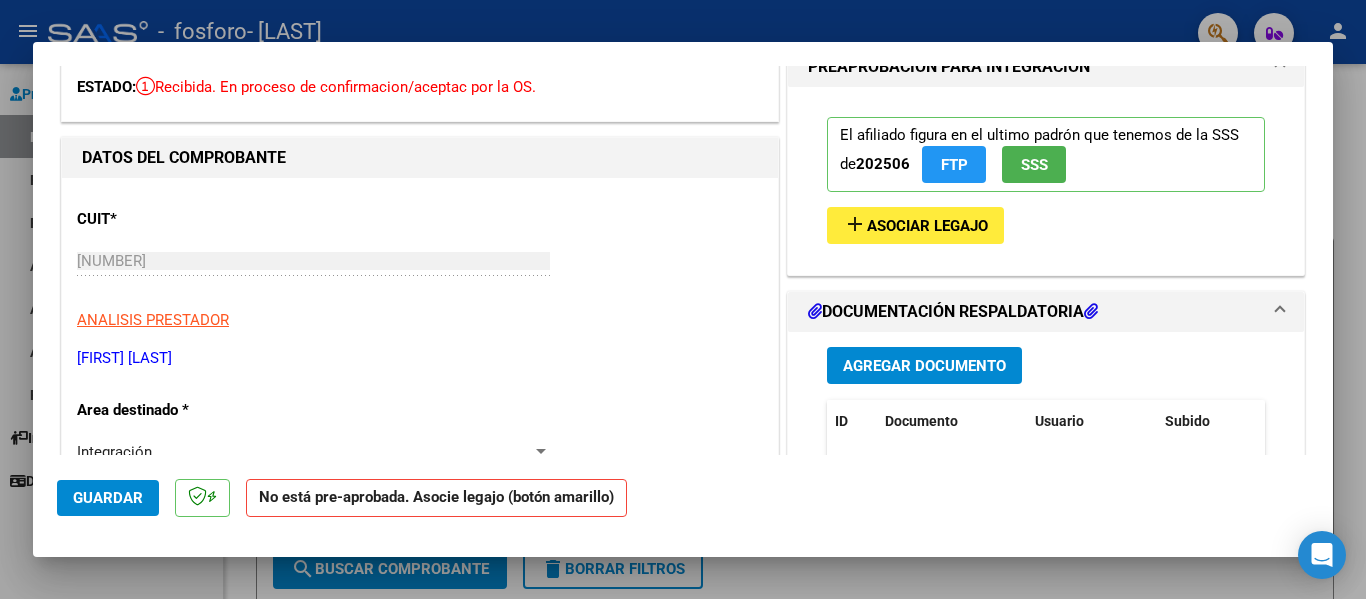 click on "Asociar Legajo" at bounding box center (927, 226) 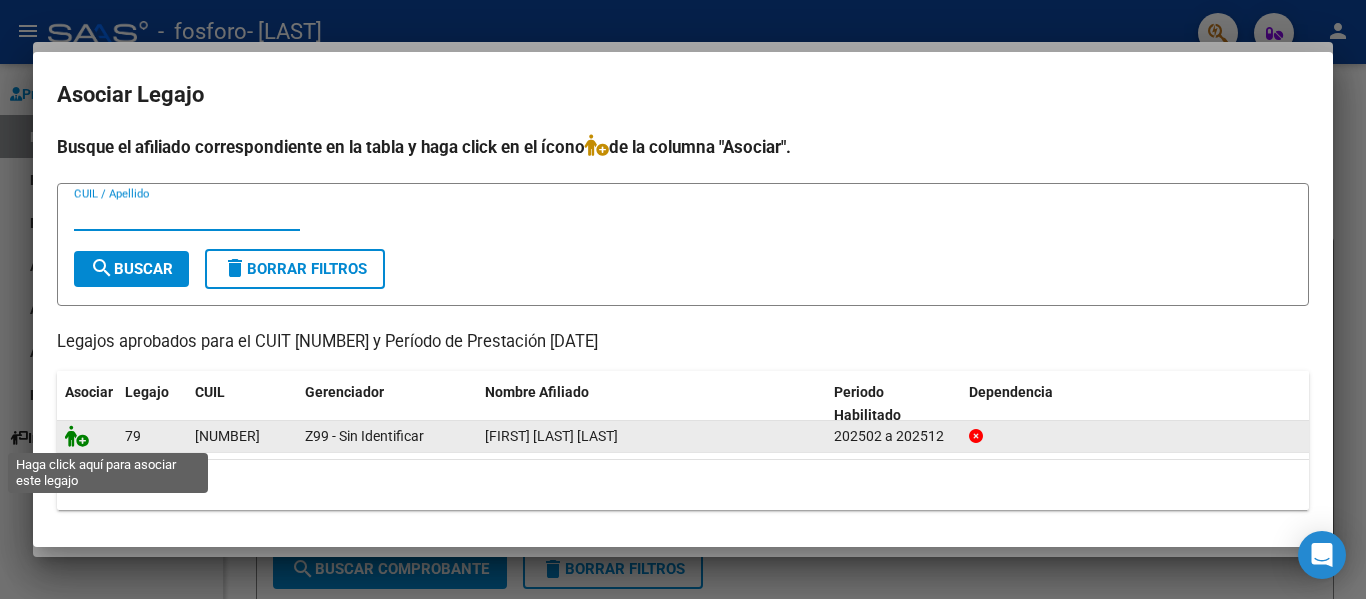 click 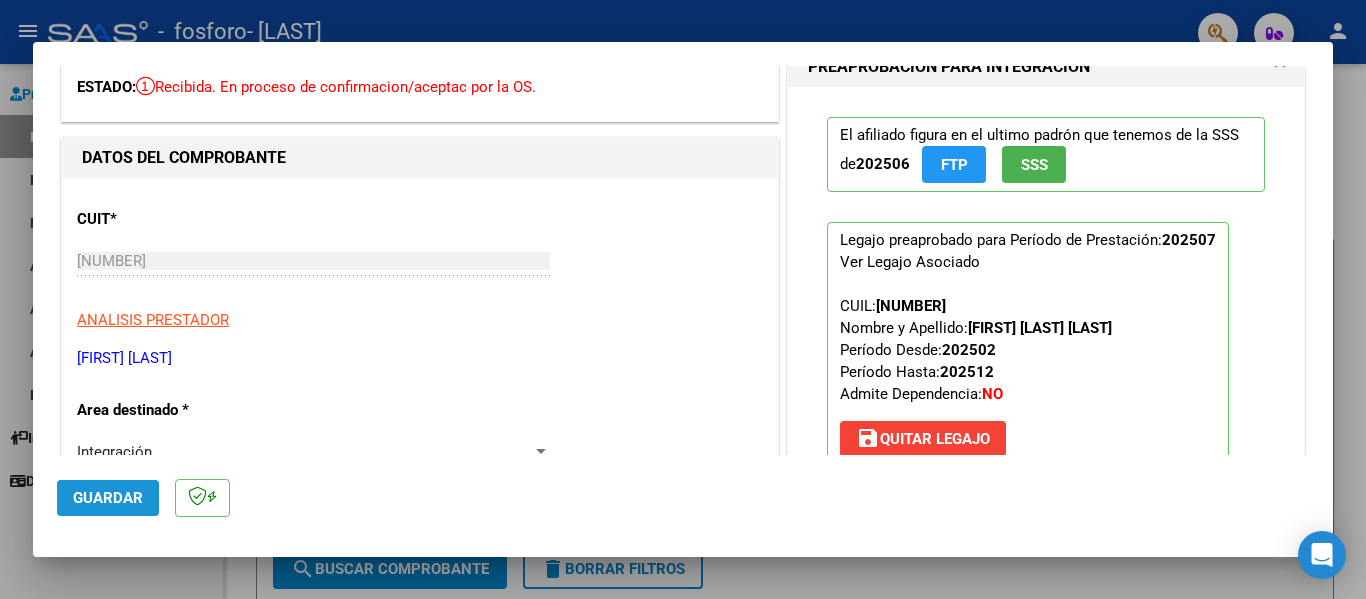 click on "Guardar" 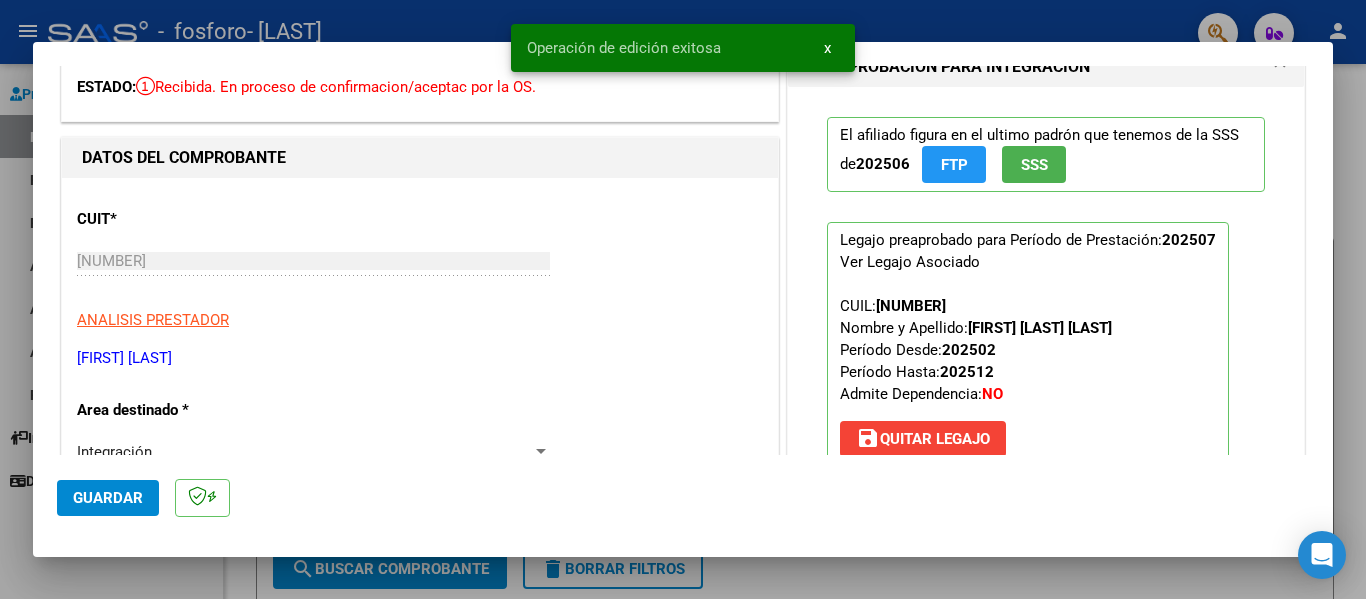 scroll, scrollTop: 0, scrollLeft: 0, axis: both 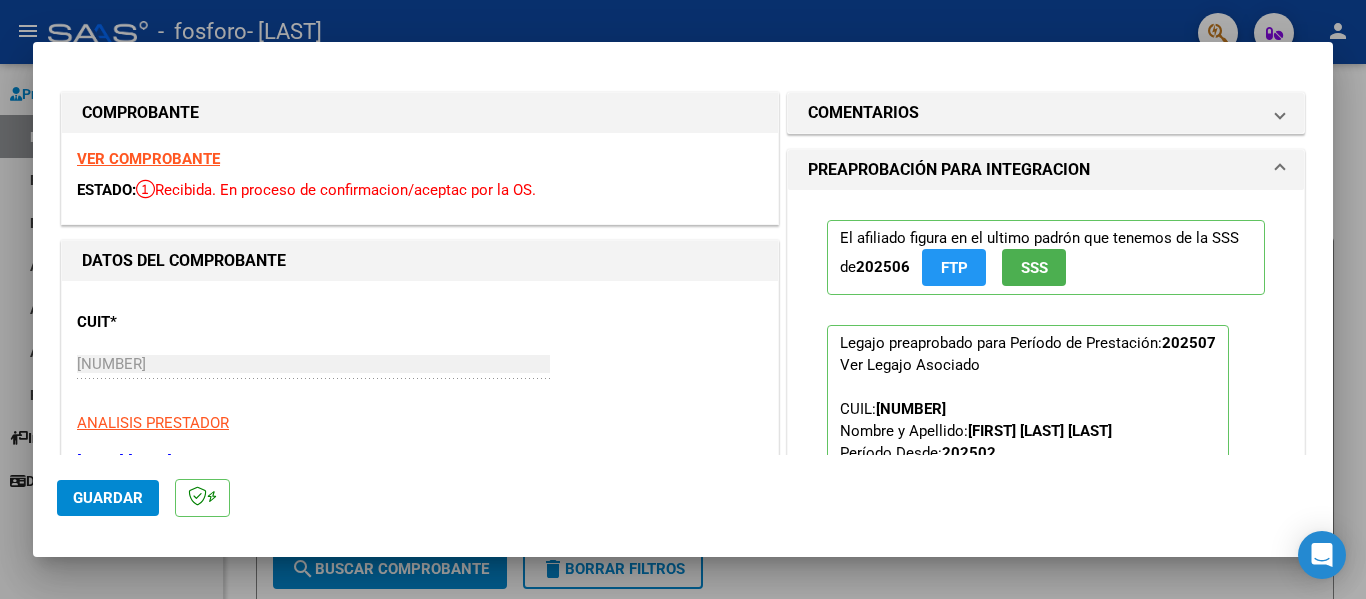 click at bounding box center [683, 299] 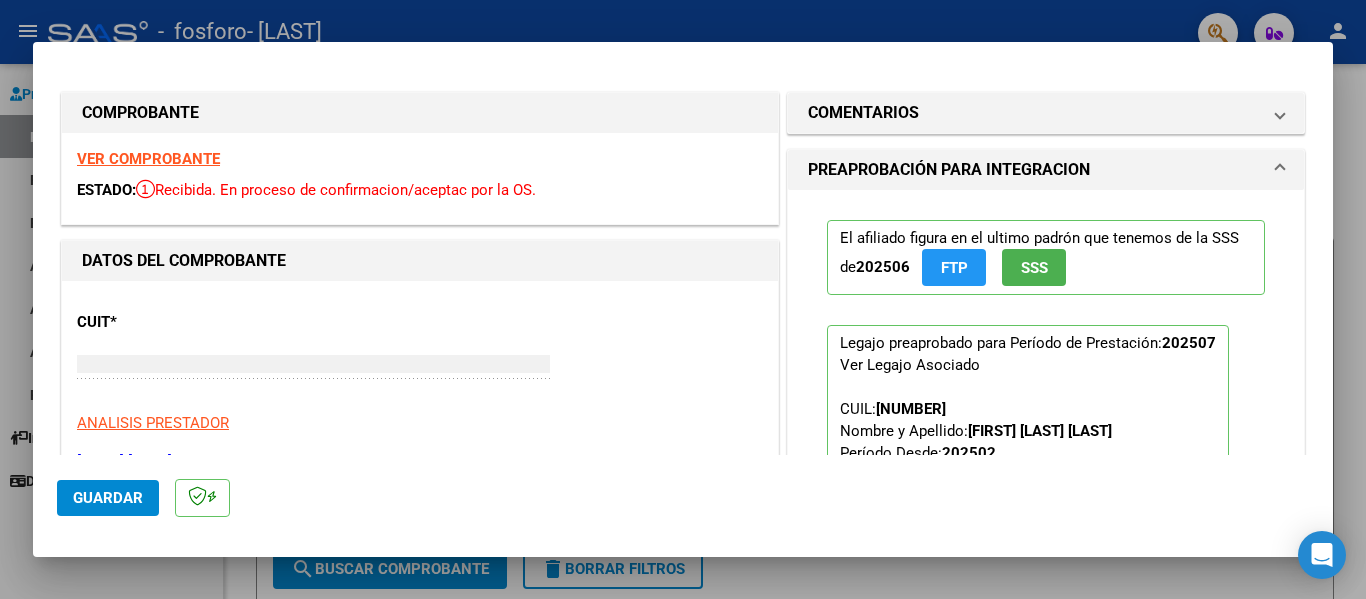 type on "$ 0,00" 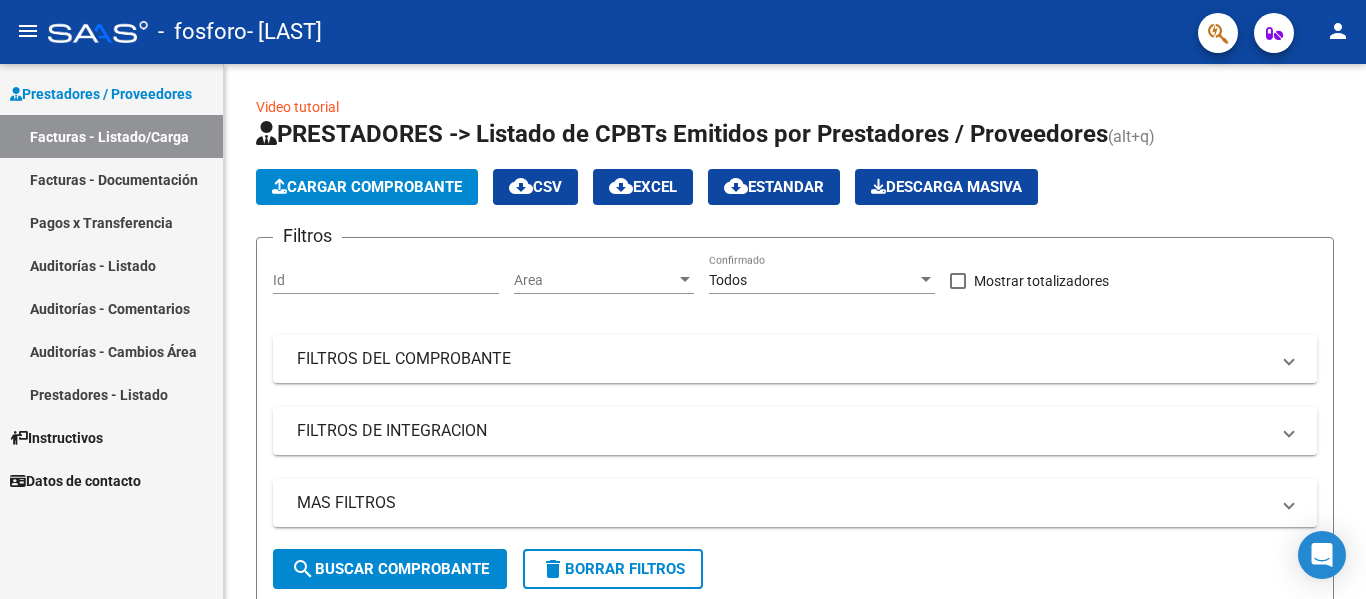 click on "Facturas - Documentación" at bounding box center (111, 179) 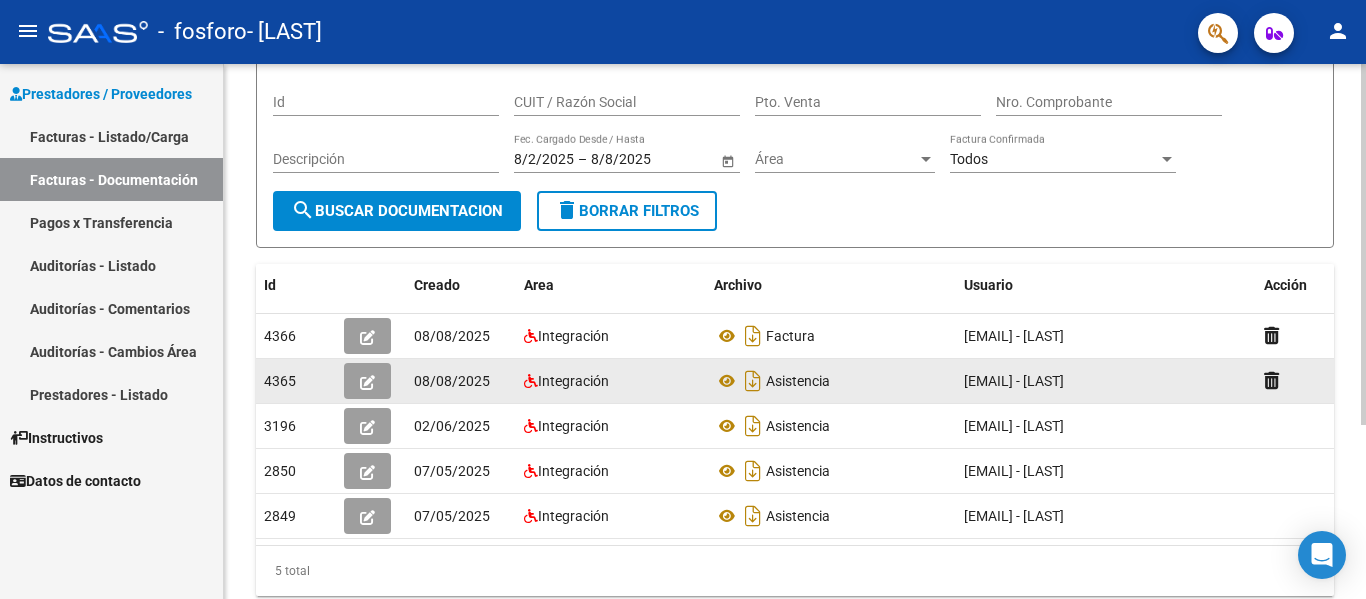 scroll, scrollTop: 0, scrollLeft: 0, axis: both 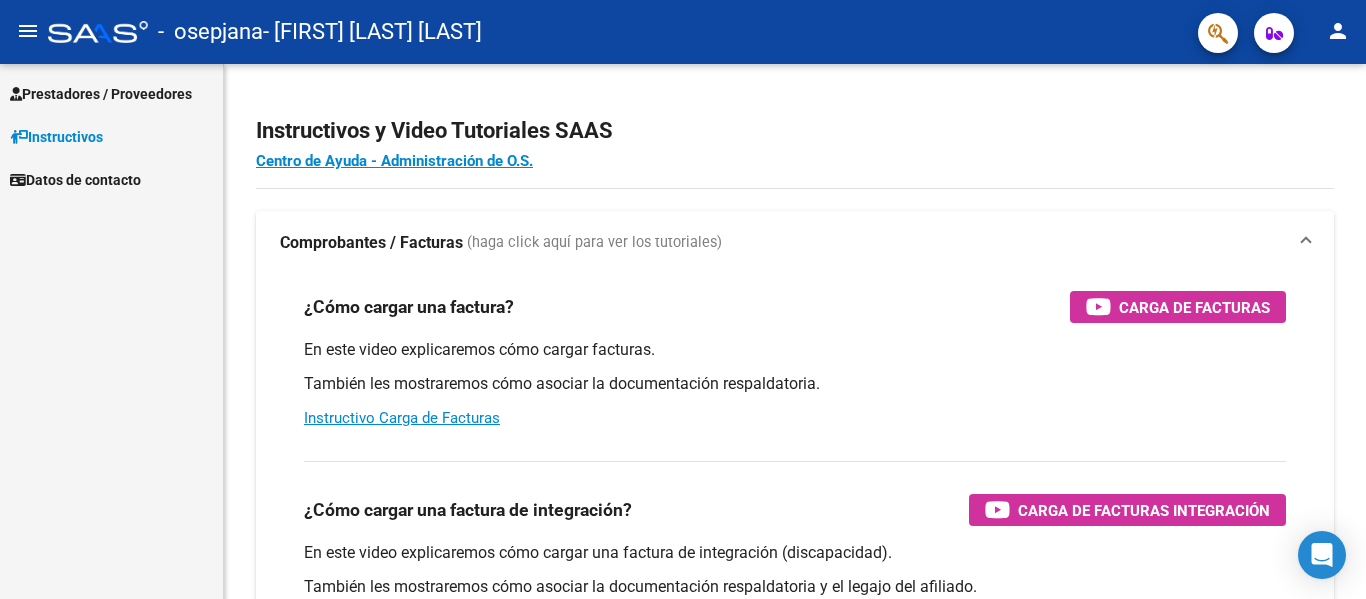 click on "Prestadores / Proveedores" at bounding box center (101, 94) 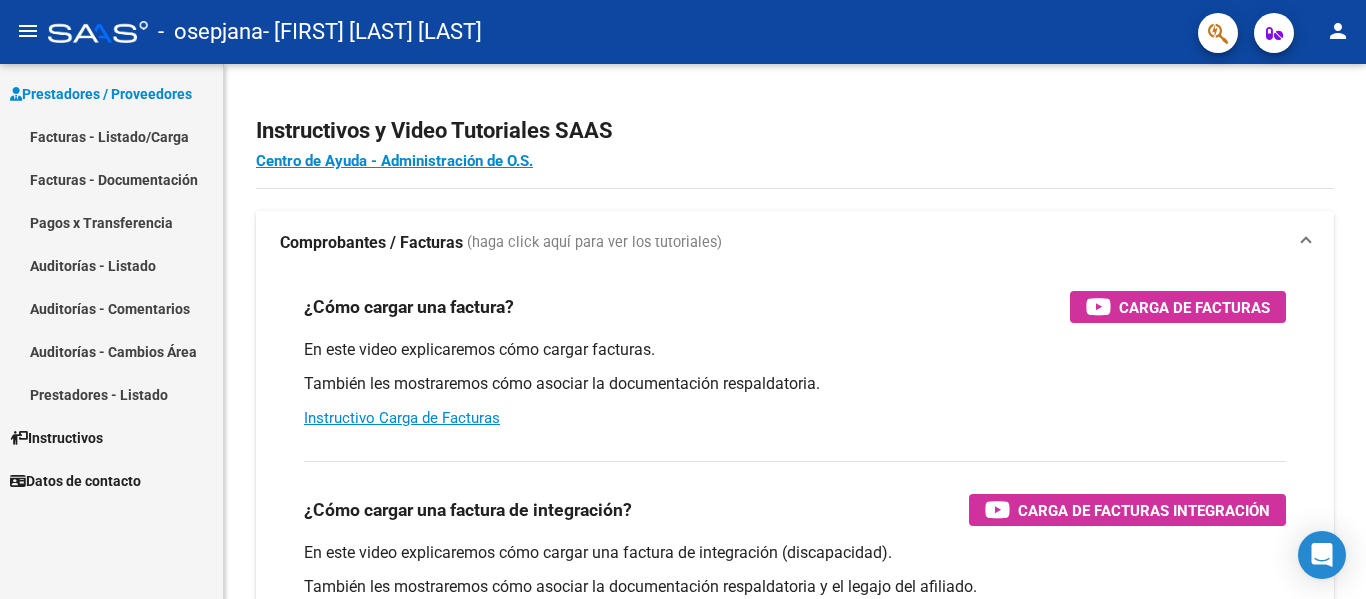 click on "Facturas - Listado/Carga" at bounding box center [111, 136] 